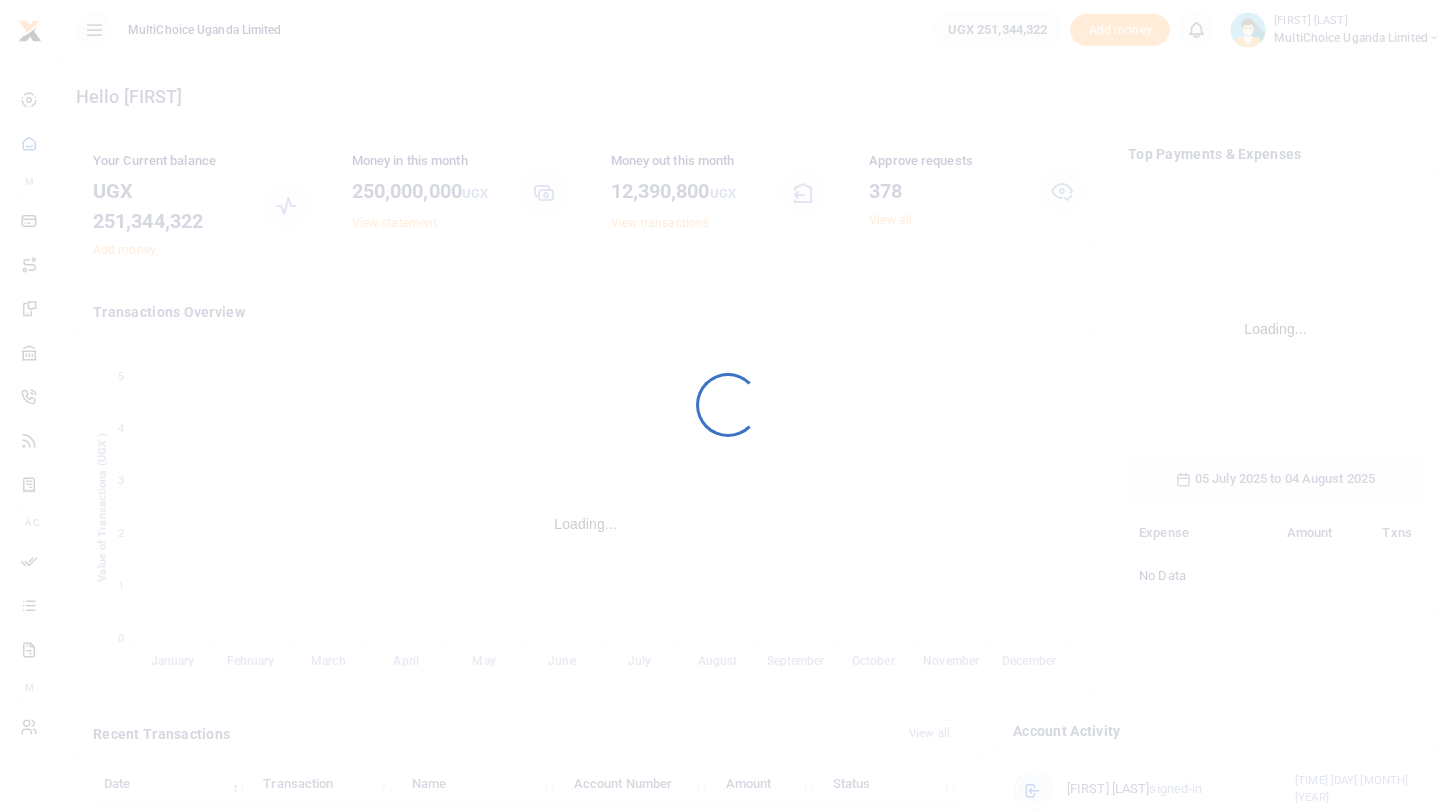 scroll, scrollTop: 0, scrollLeft: 0, axis: both 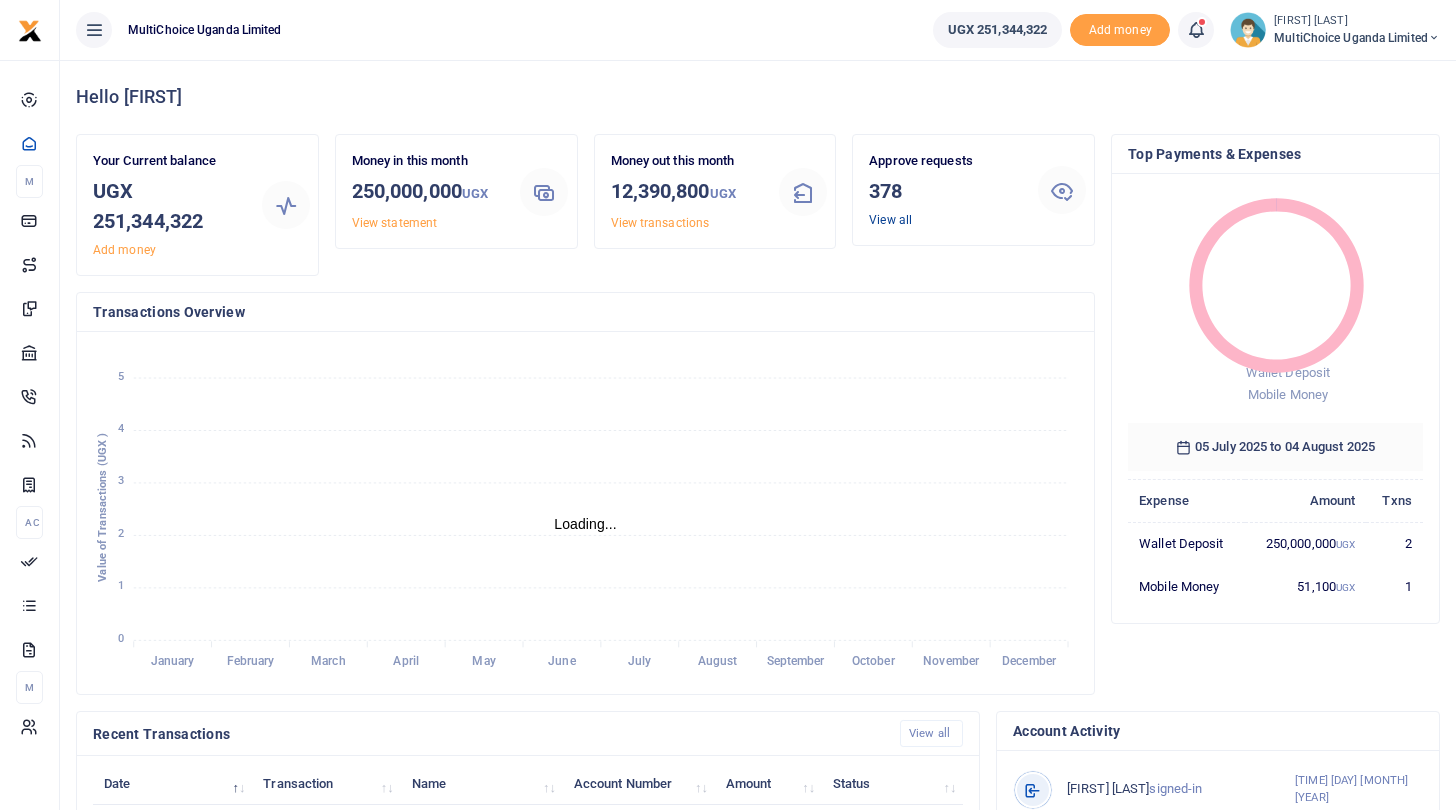 click on "View all" at bounding box center (890, 220) 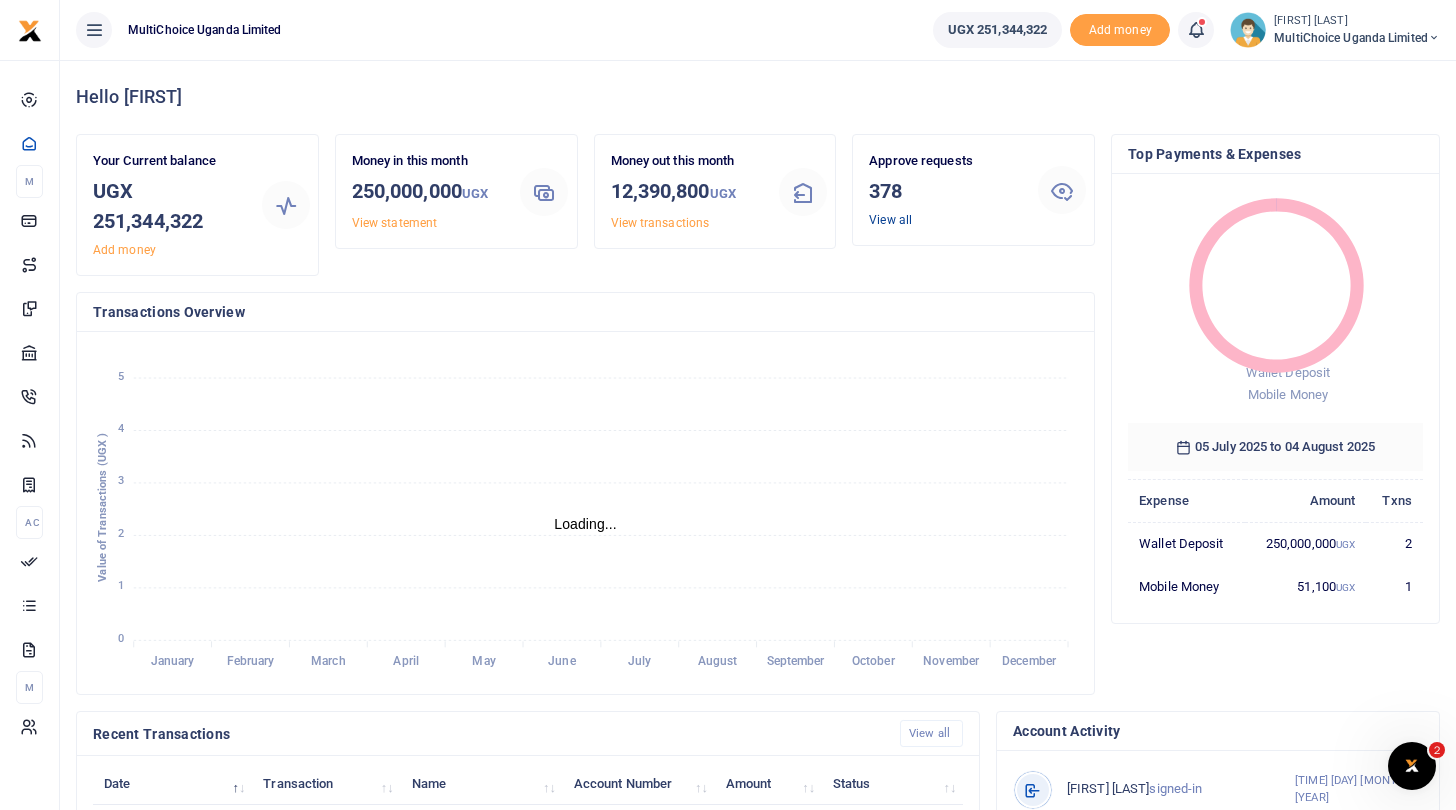 scroll, scrollTop: 0, scrollLeft: 0, axis: both 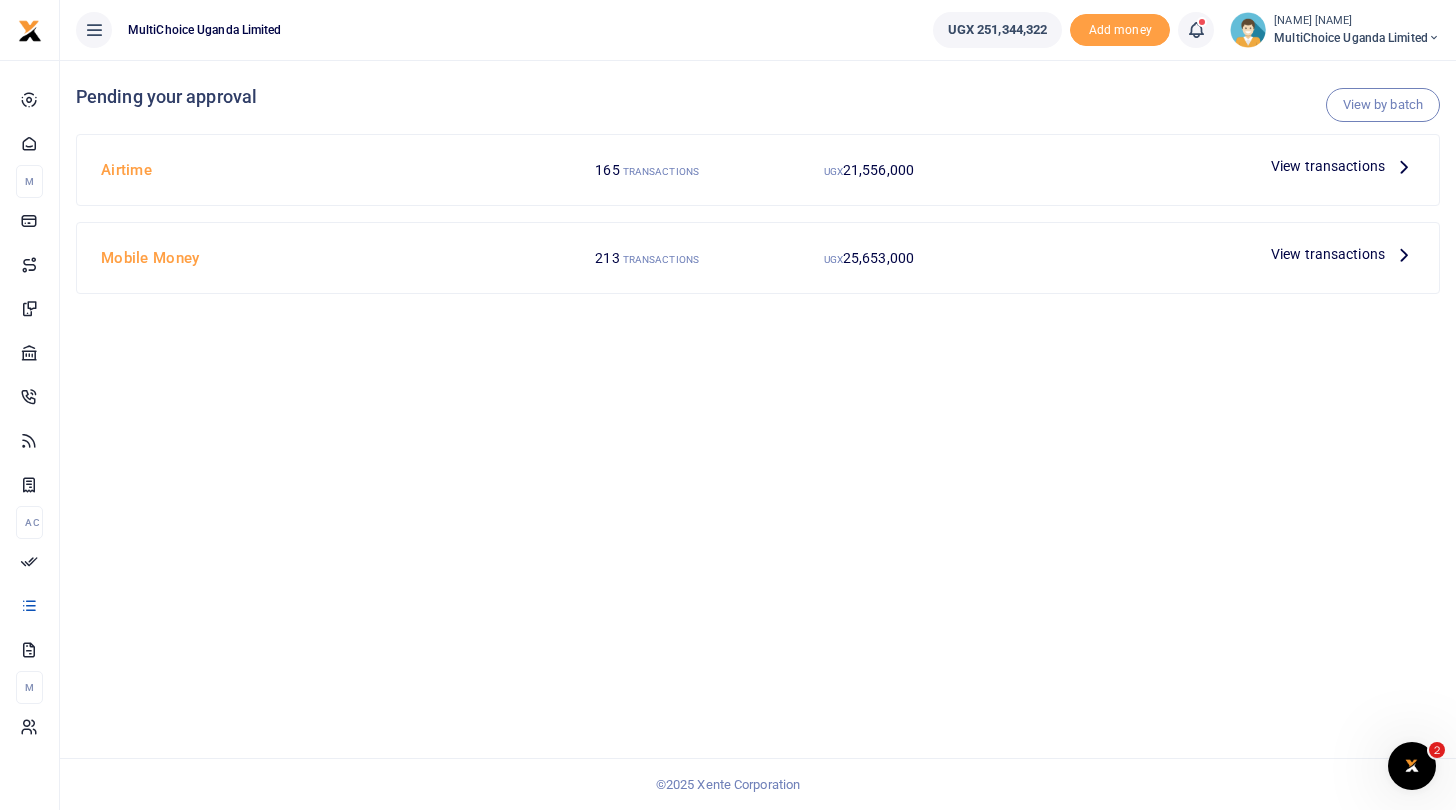 click on "View transactions" at bounding box center [1328, 166] 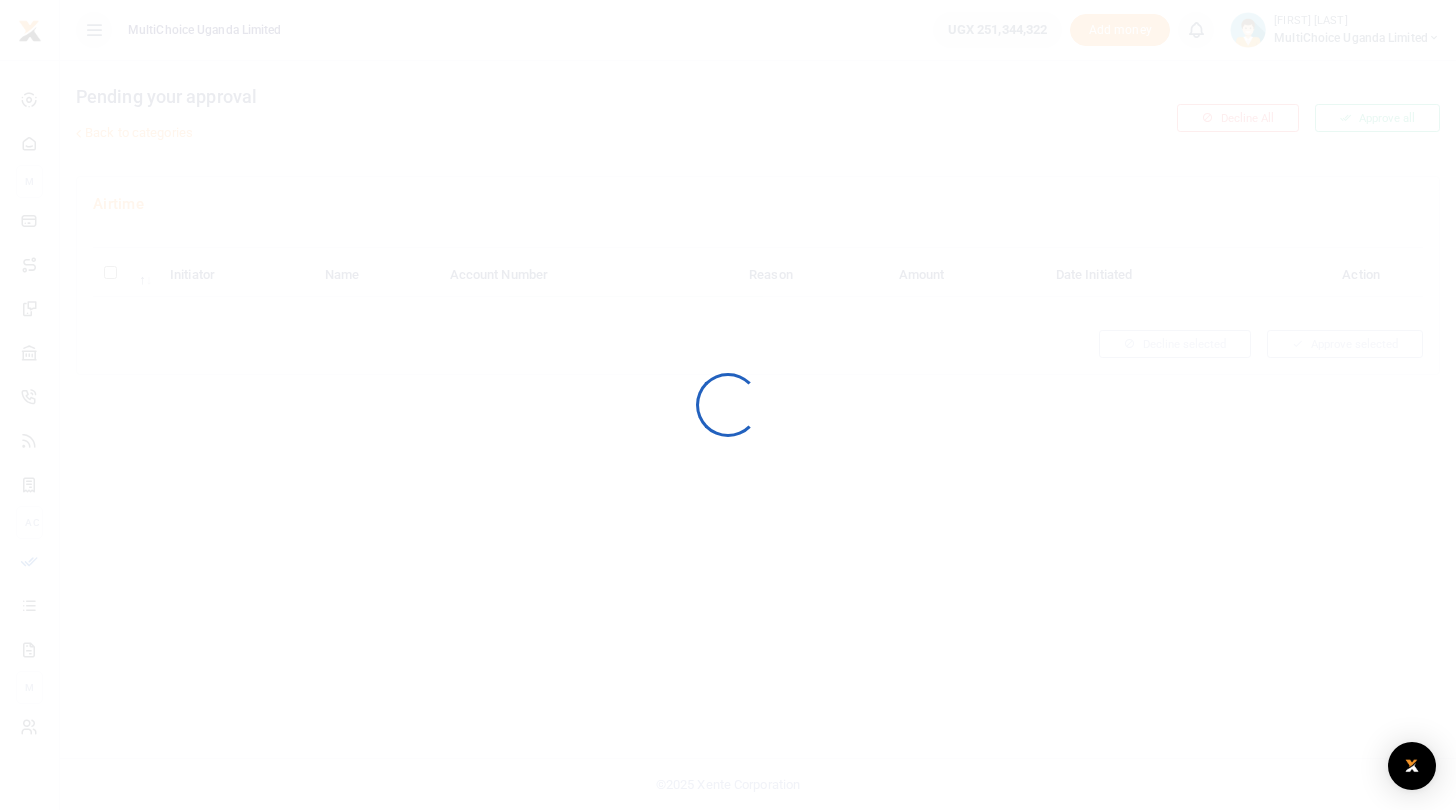 scroll, scrollTop: 0, scrollLeft: 0, axis: both 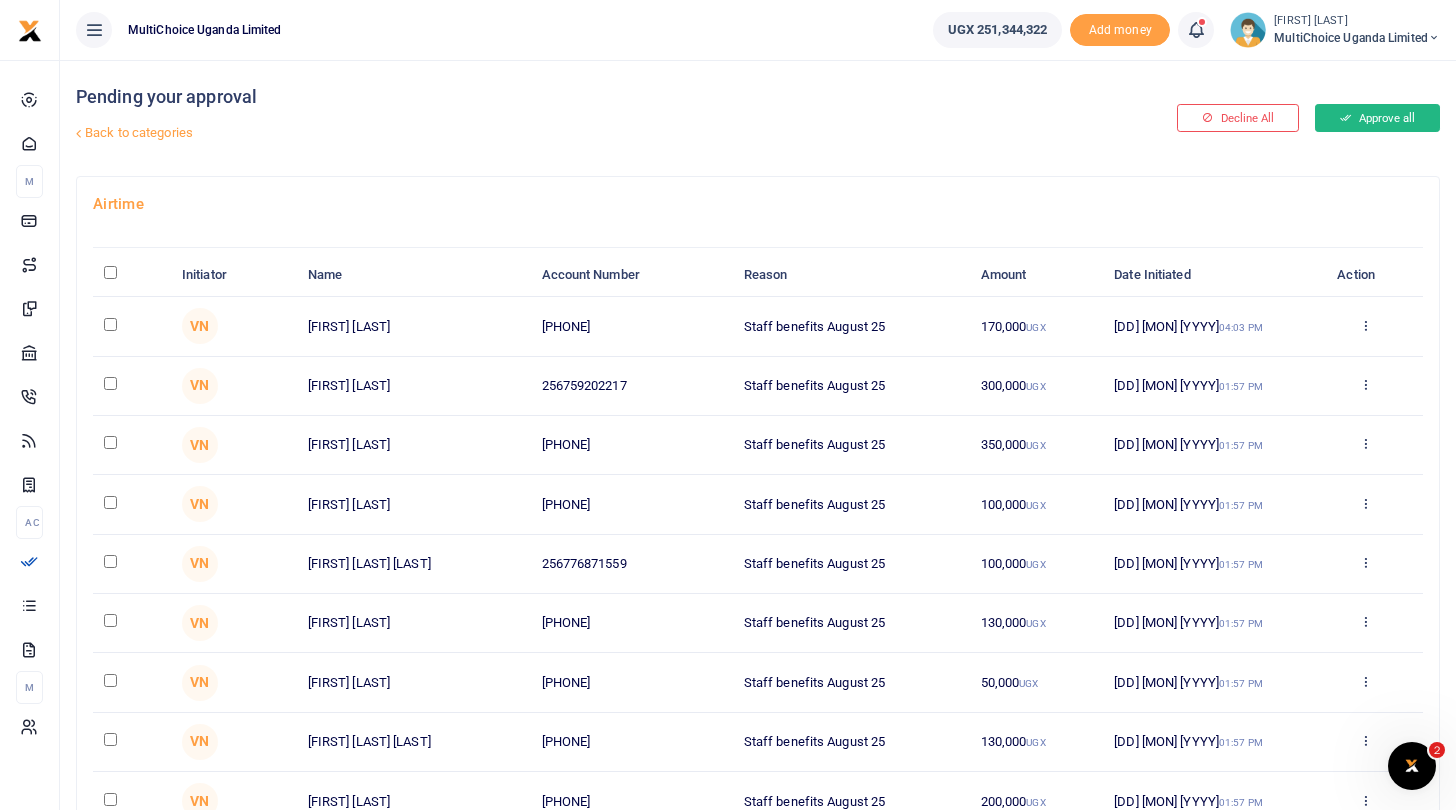 click on "Approve all" at bounding box center (1377, 118) 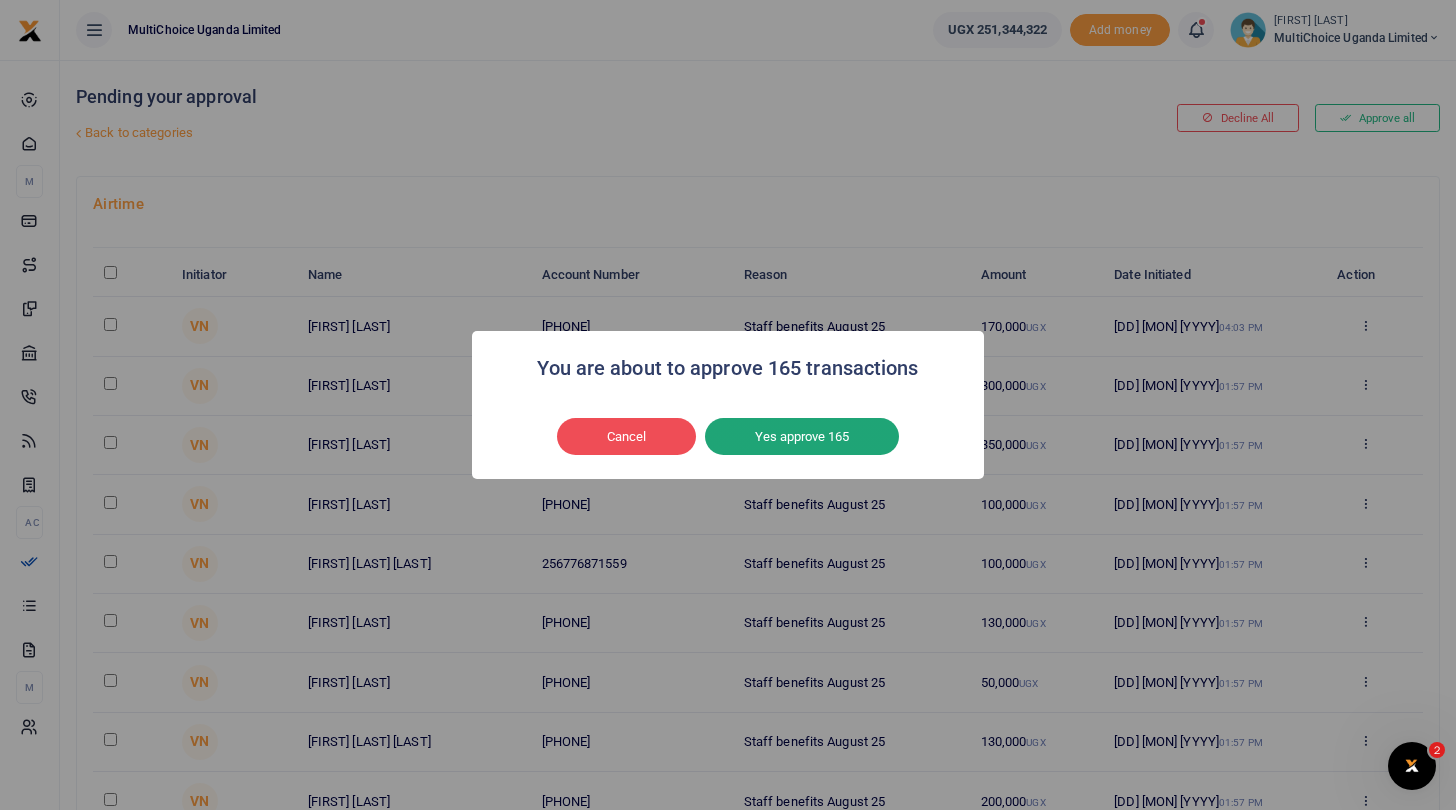 click on "Yes approve 165" at bounding box center (802, 437) 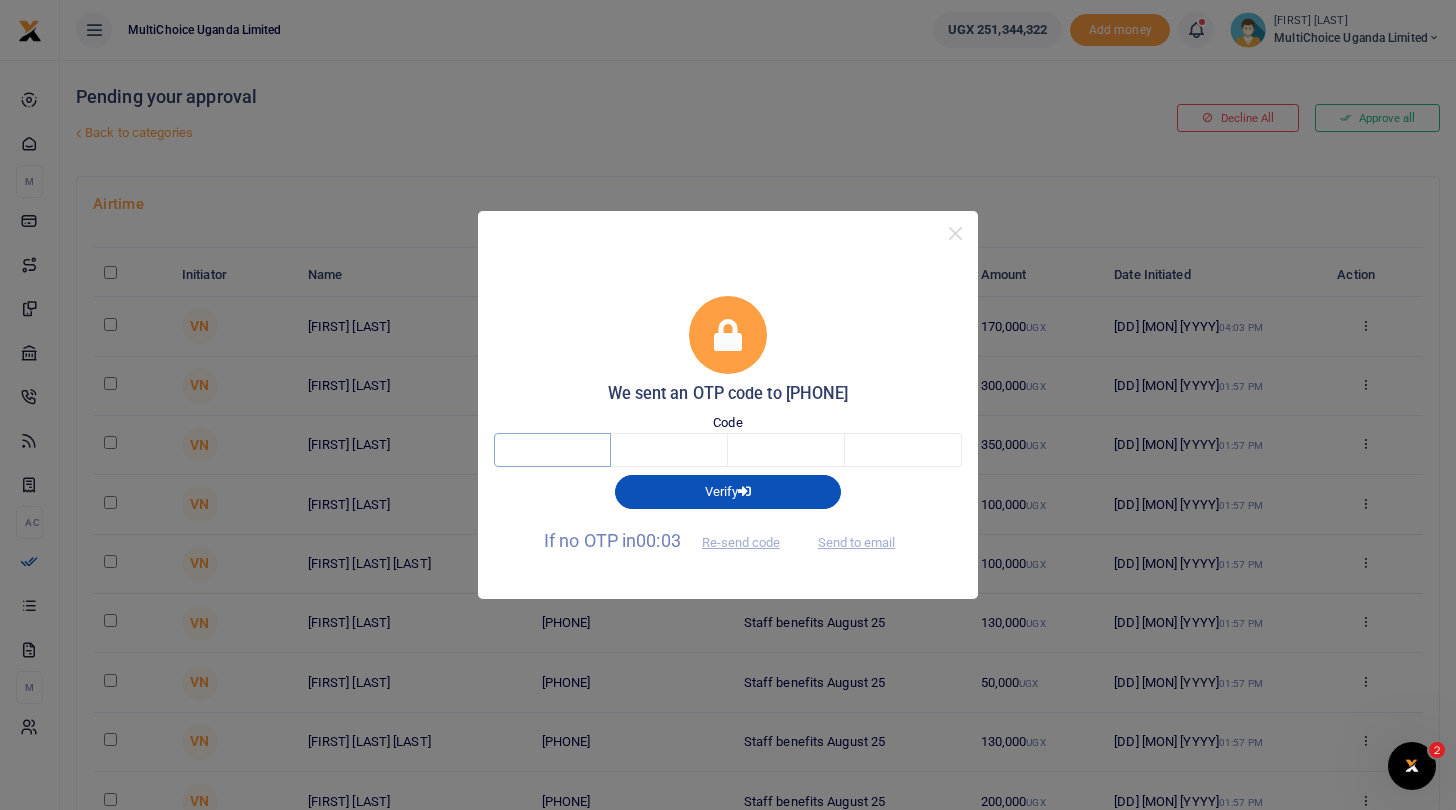 click at bounding box center [552, 450] 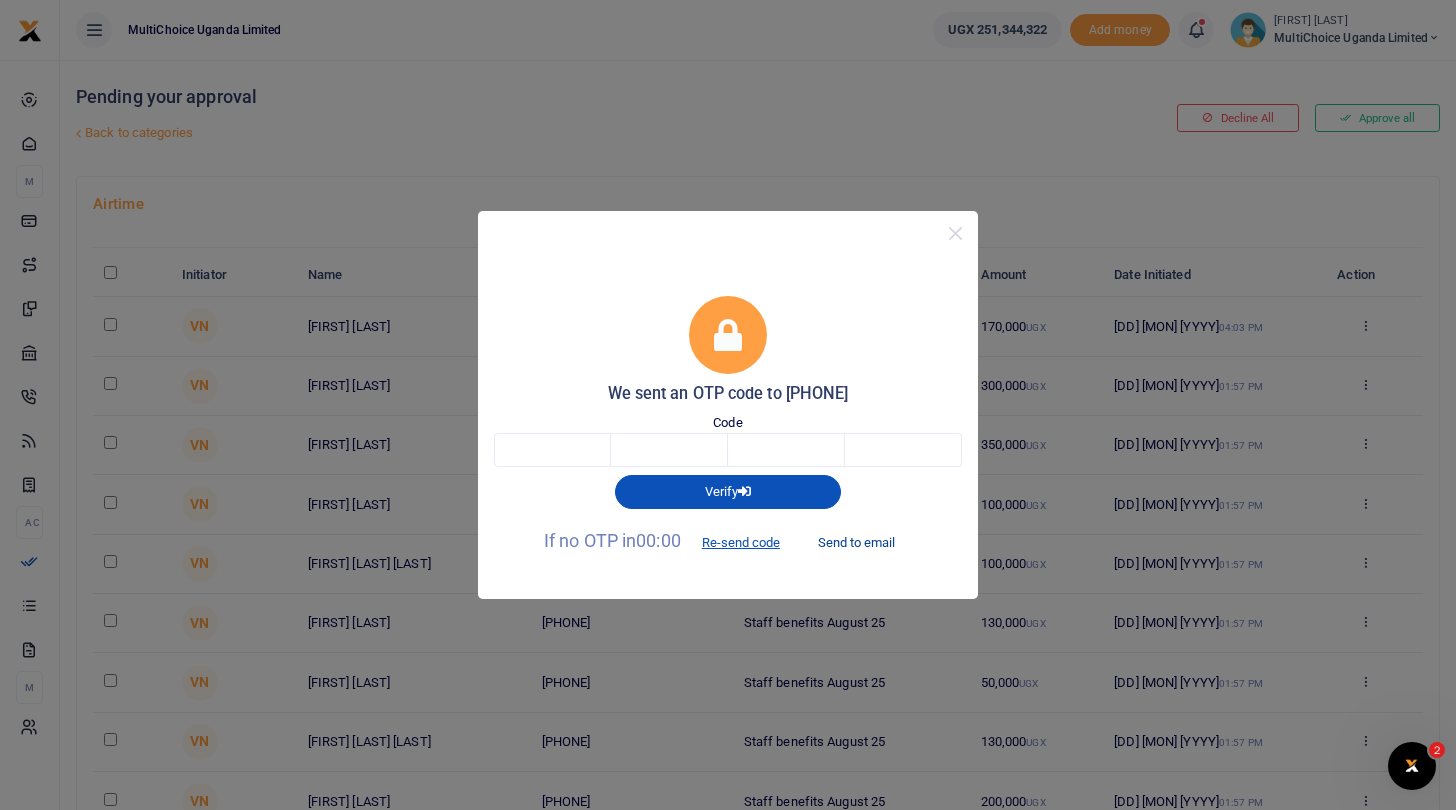 click on "Send to email" at bounding box center [856, 542] 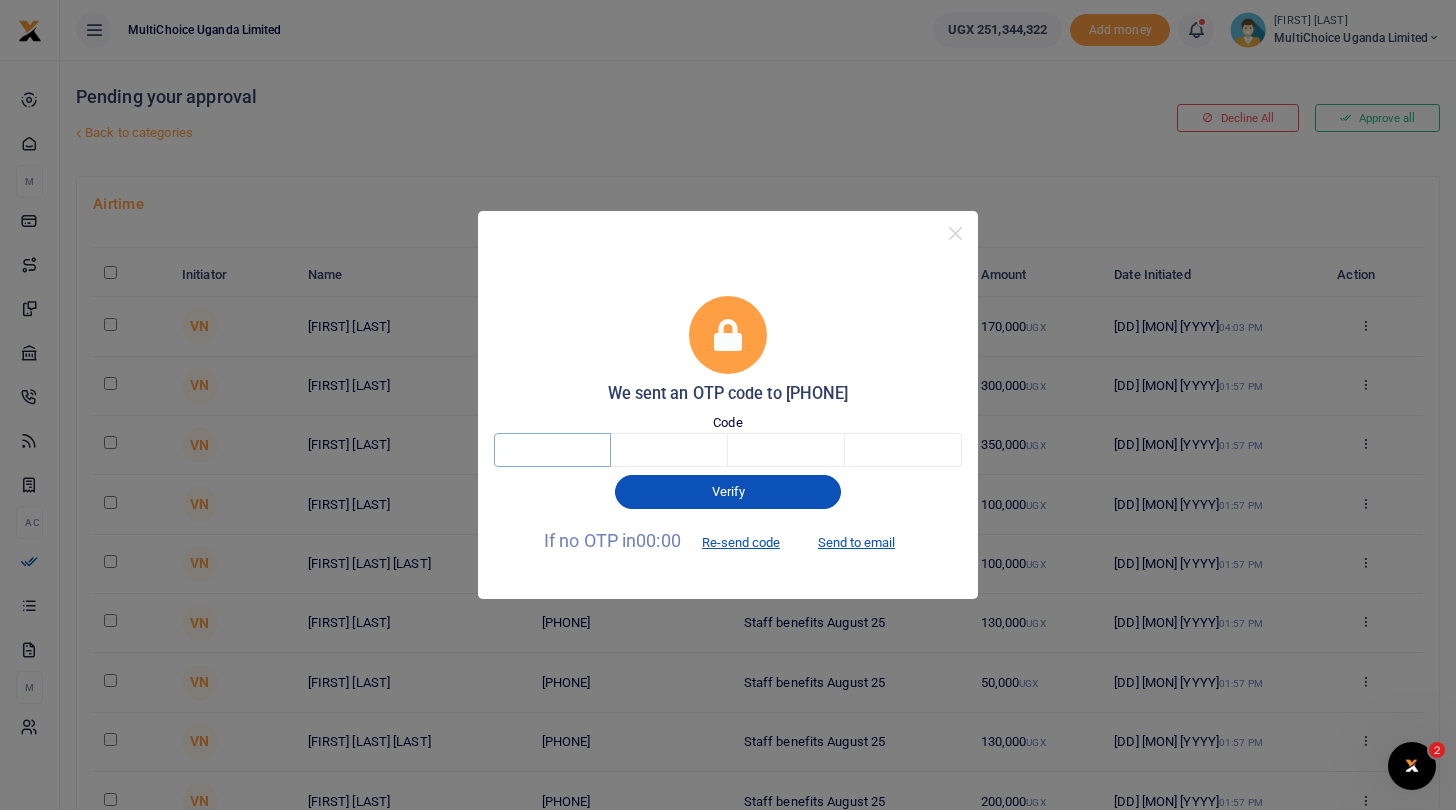 click at bounding box center [552, 450] 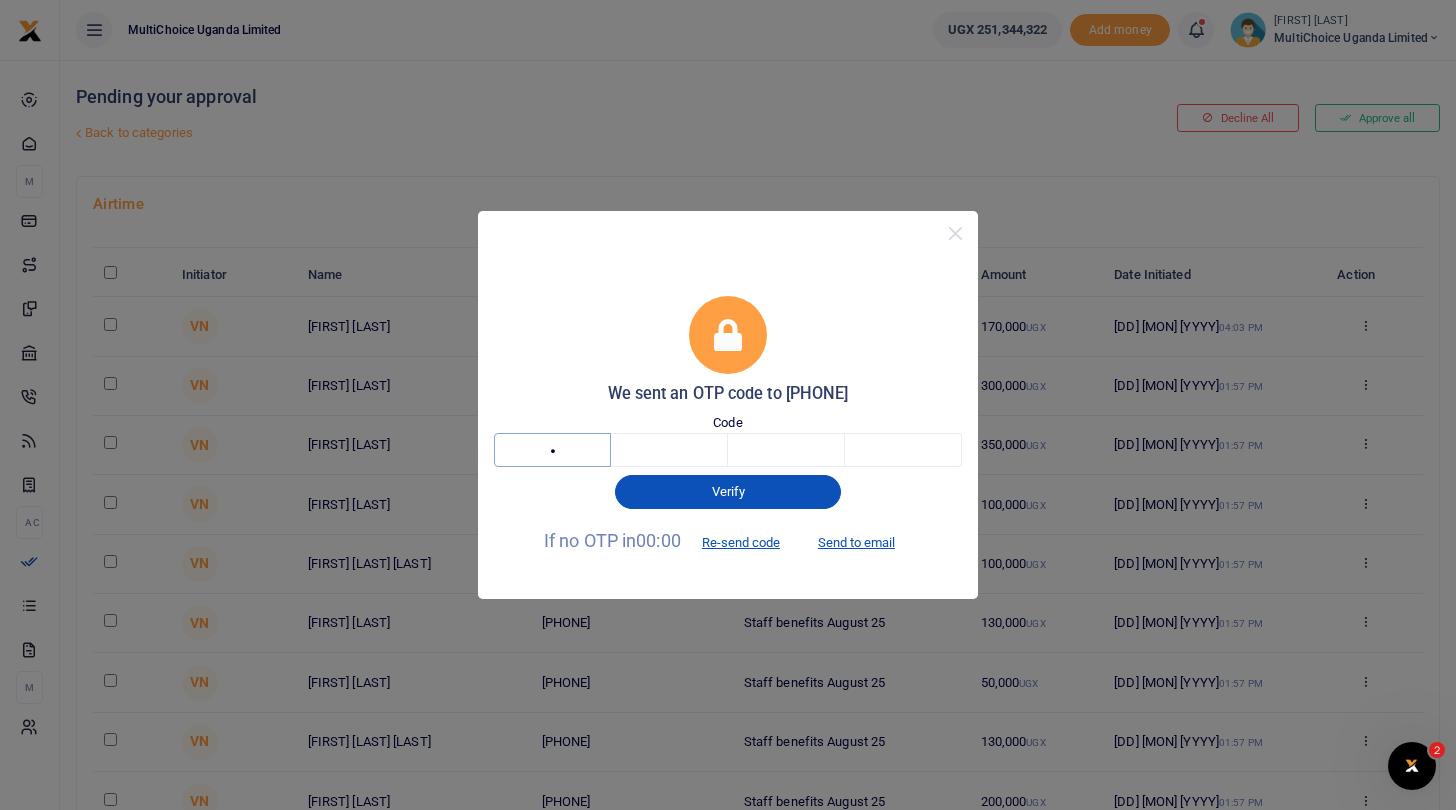 type on "6" 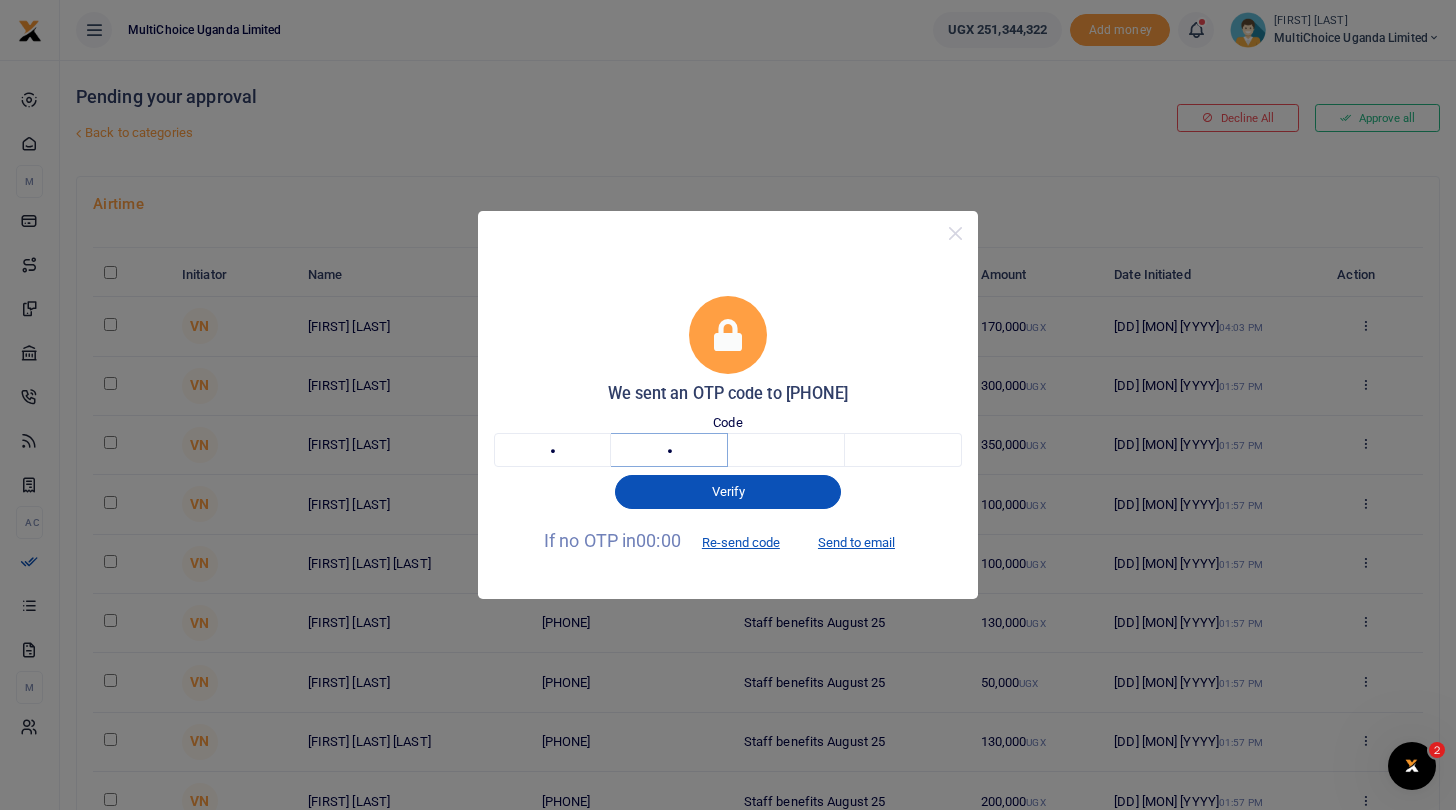 type on "5" 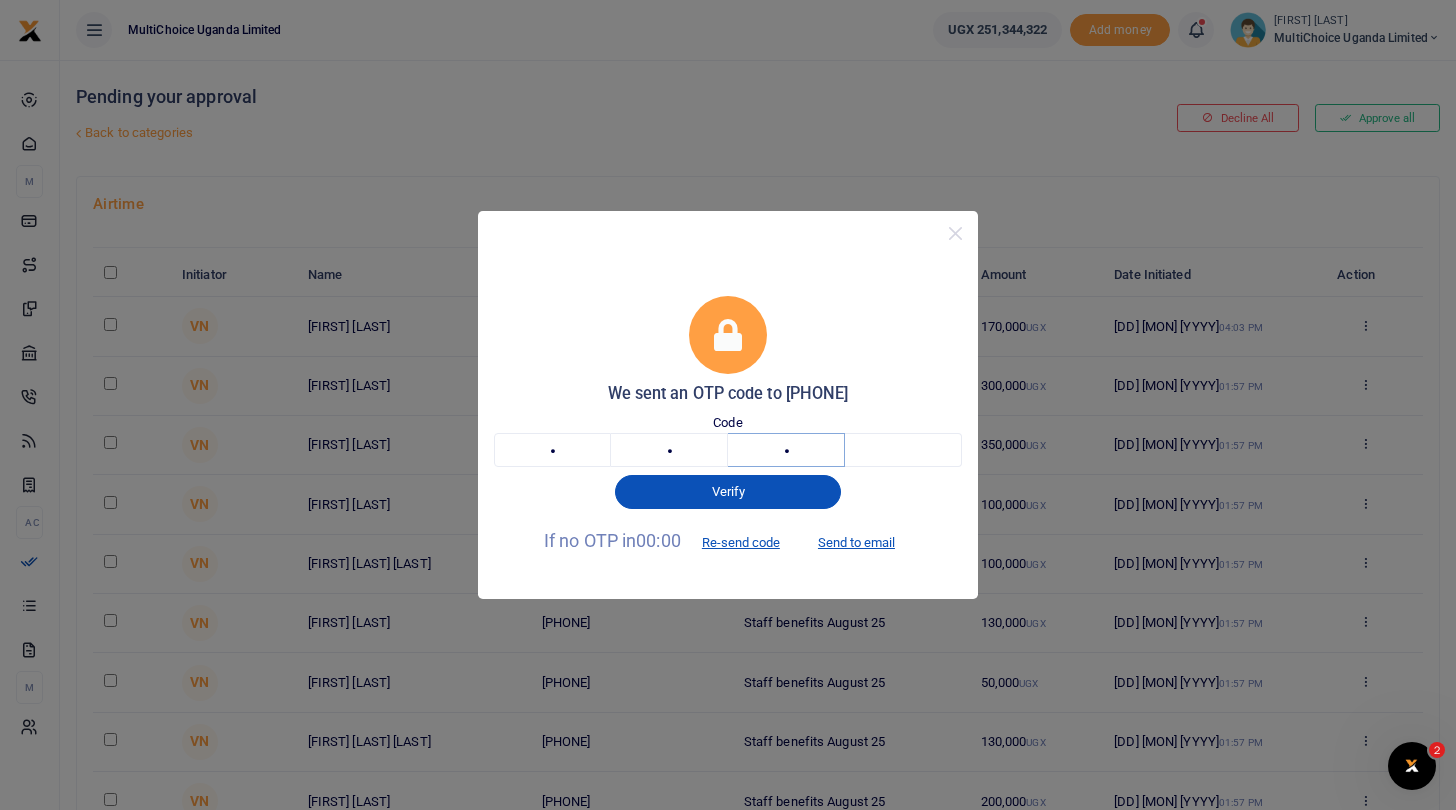 type on "5" 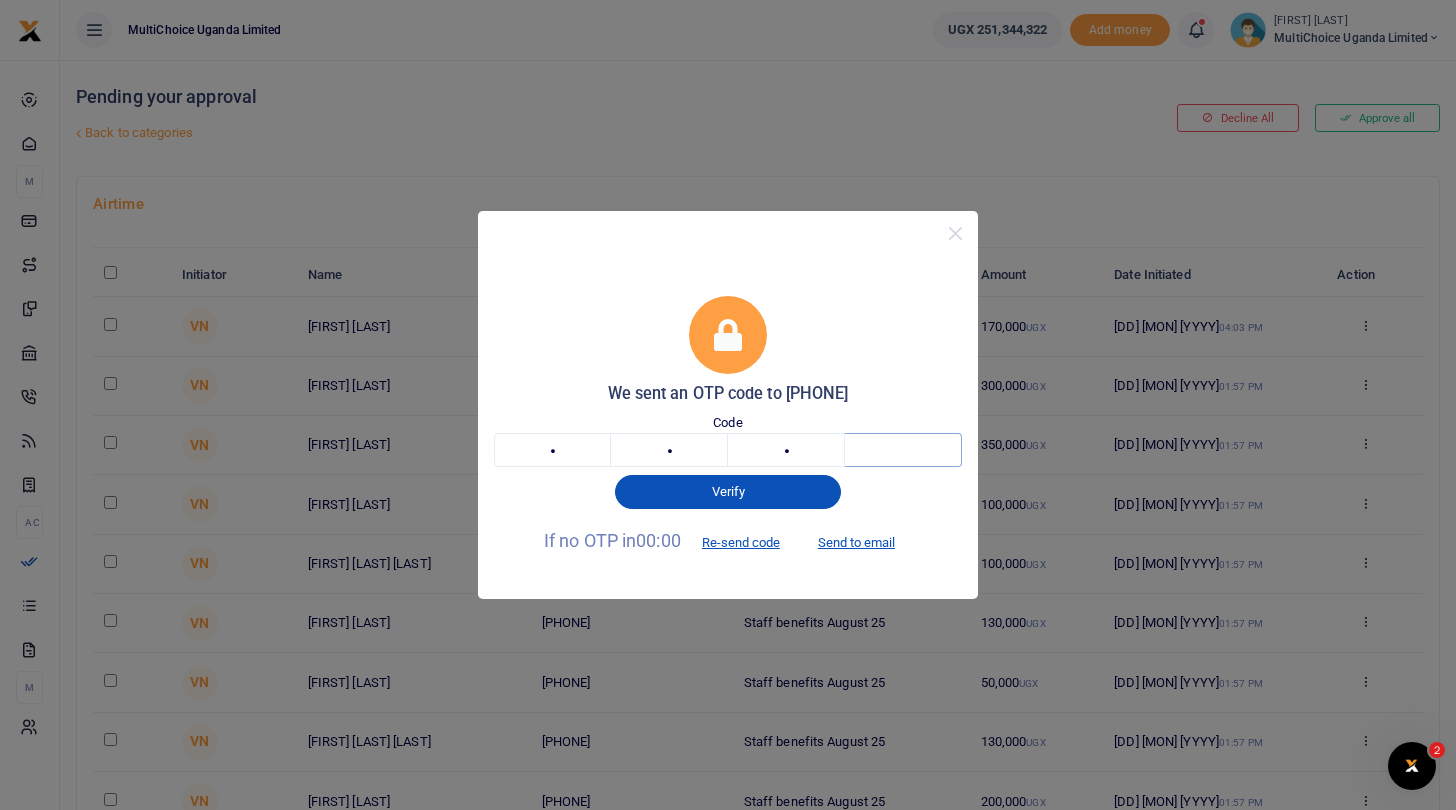 type on "7" 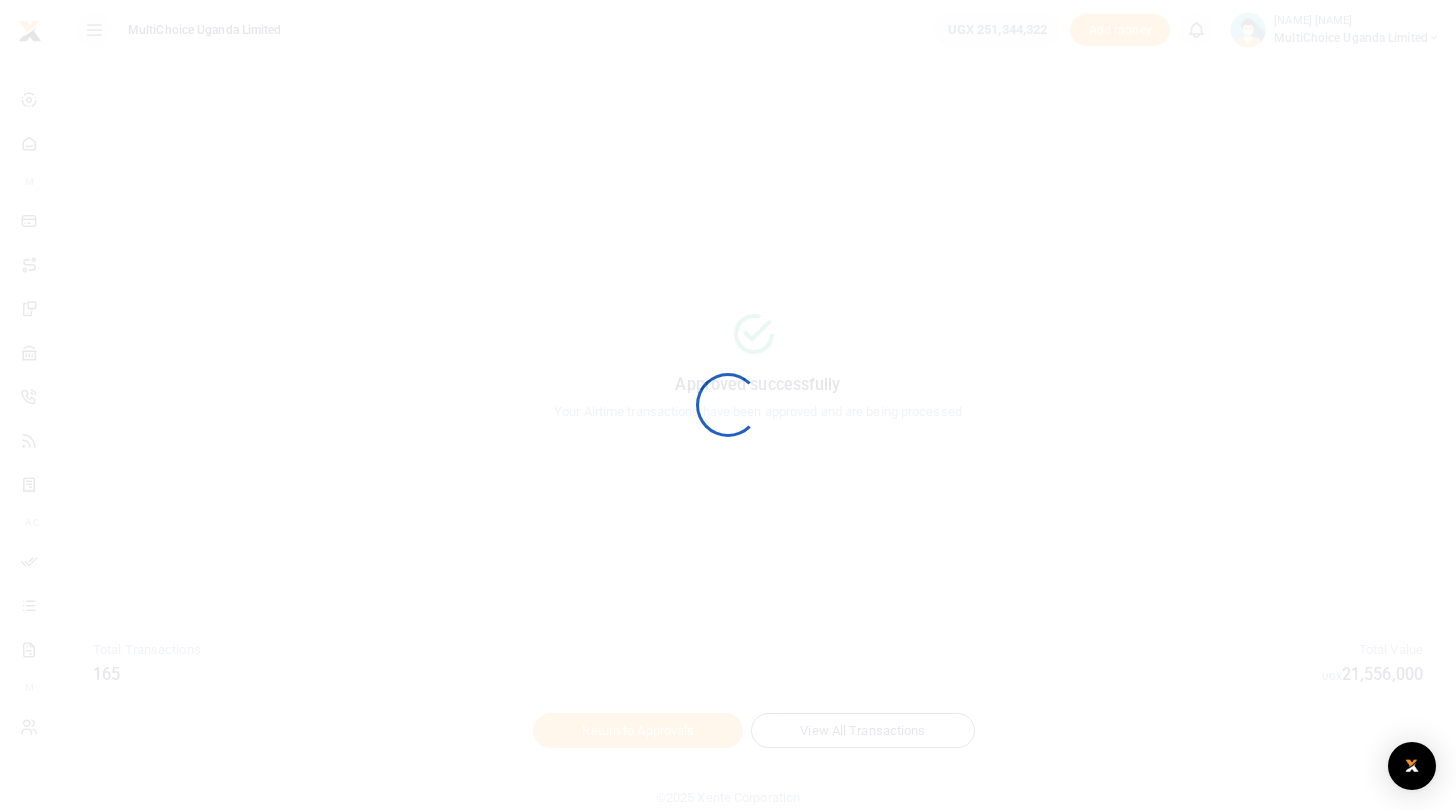 scroll, scrollTop: 0, scrollLeft: 0, axis: both 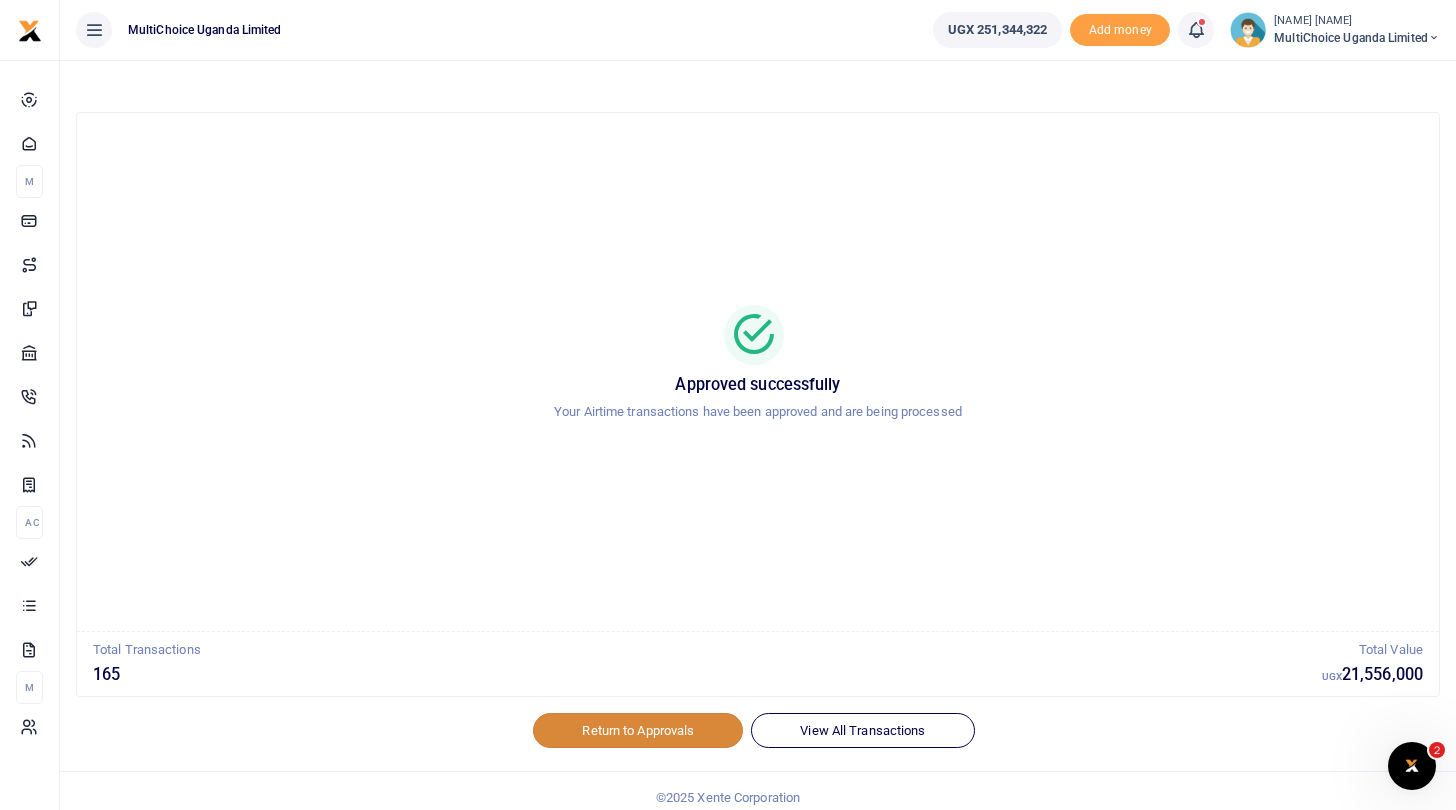 click on "Return to Approvals" at bounding box center (638, 730) 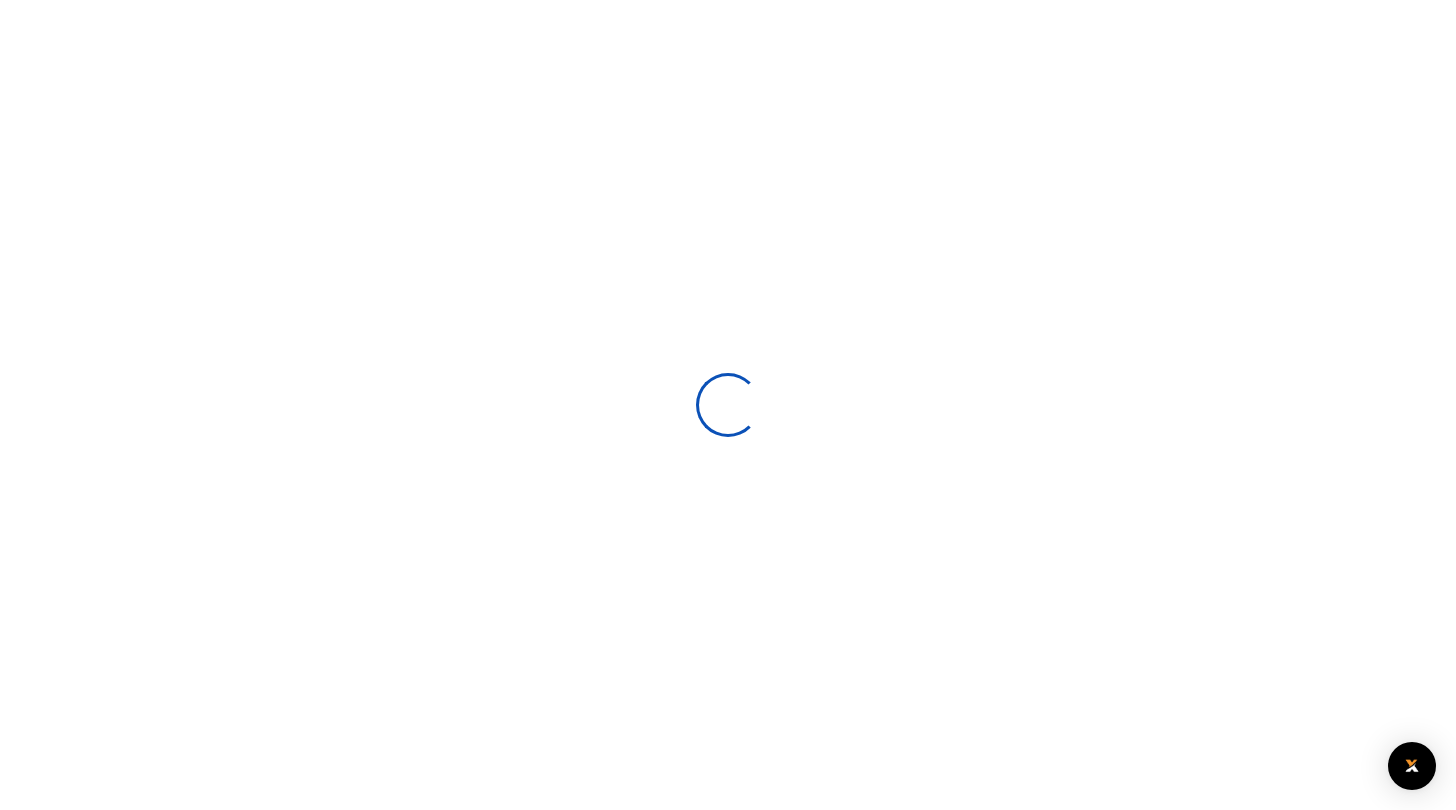 scroll, scrollTop: 0, scrollLeft: 0, axis: both 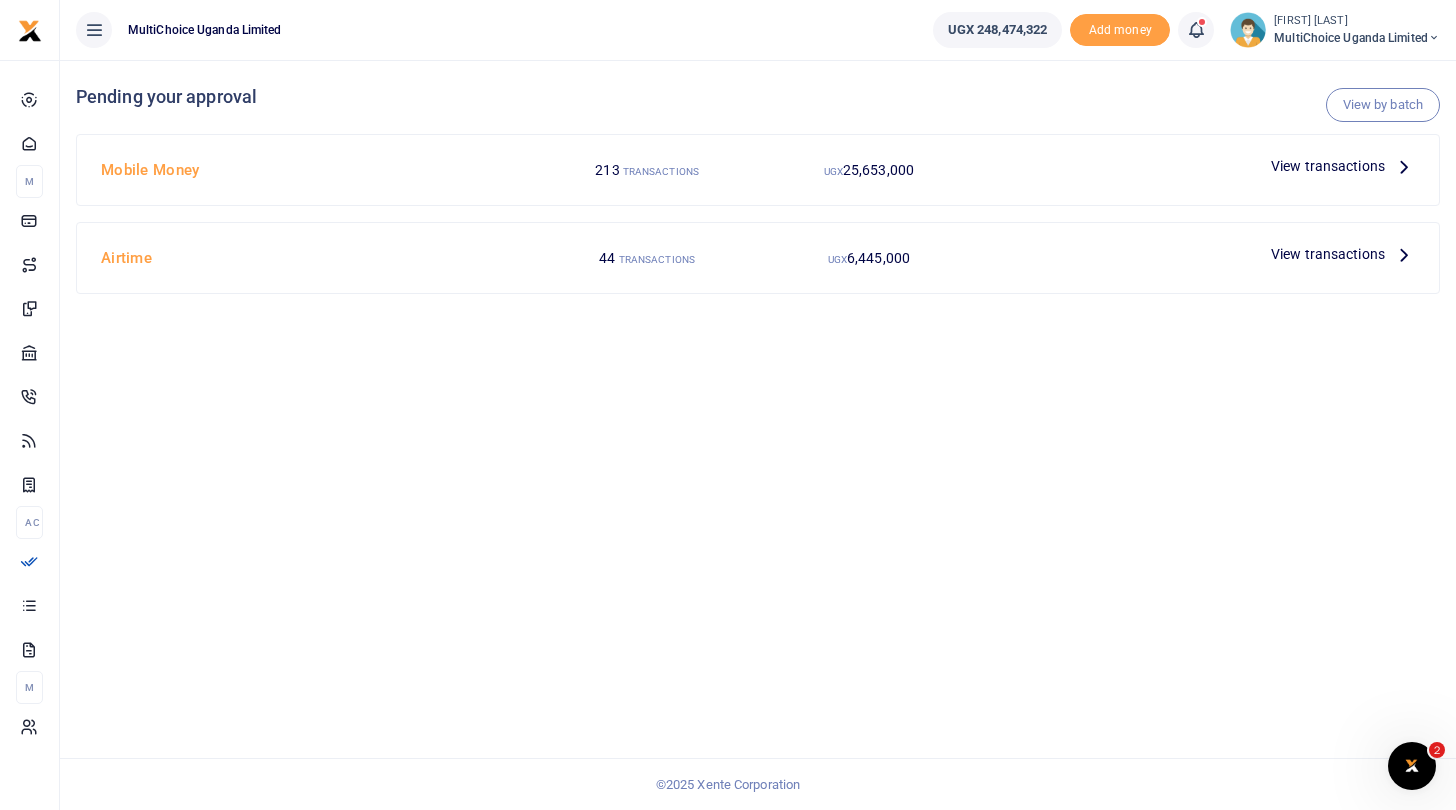 click on "View transactions" at bounding box center [1328, 254] 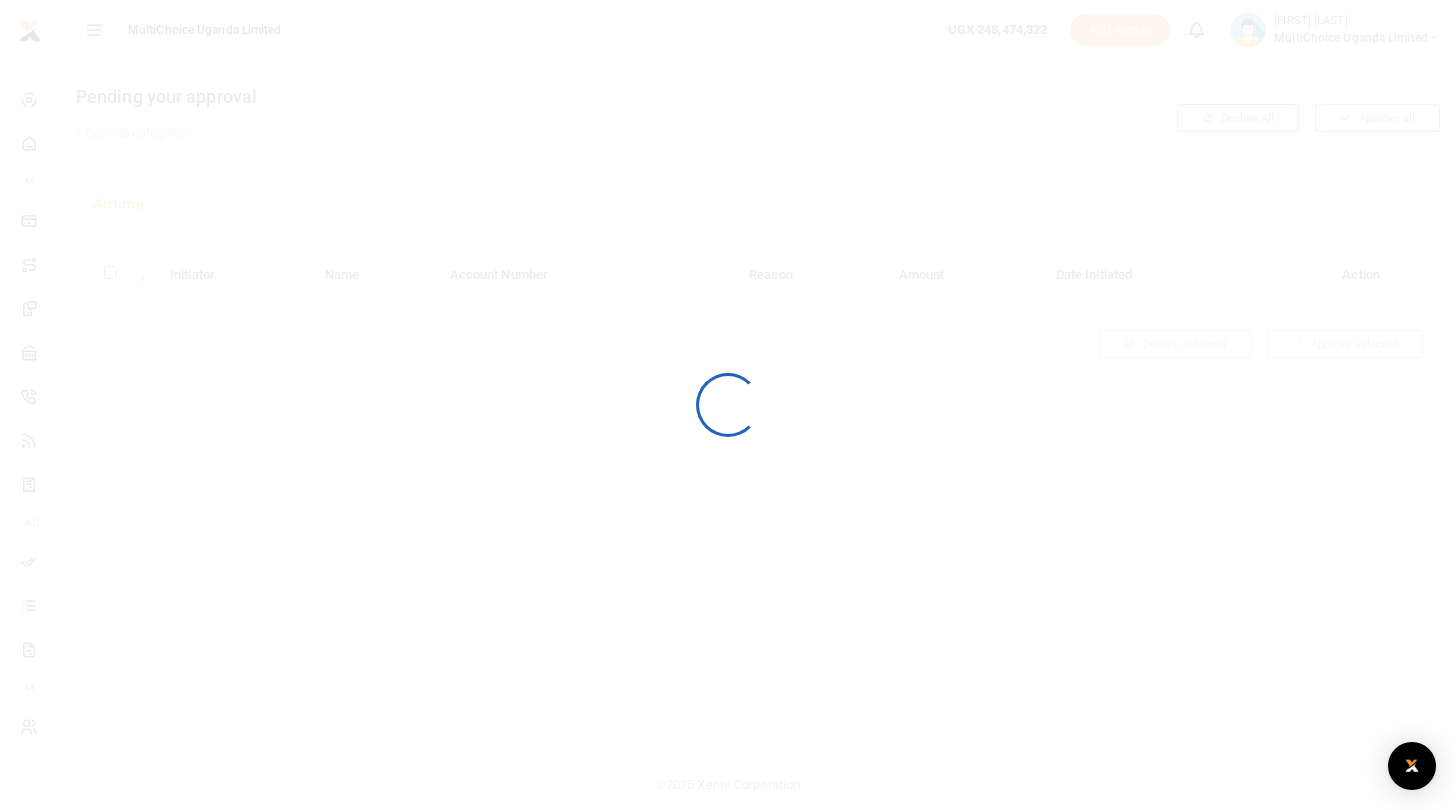 scroll, scrollTop: 0, scrollLeft: 0, axis: both 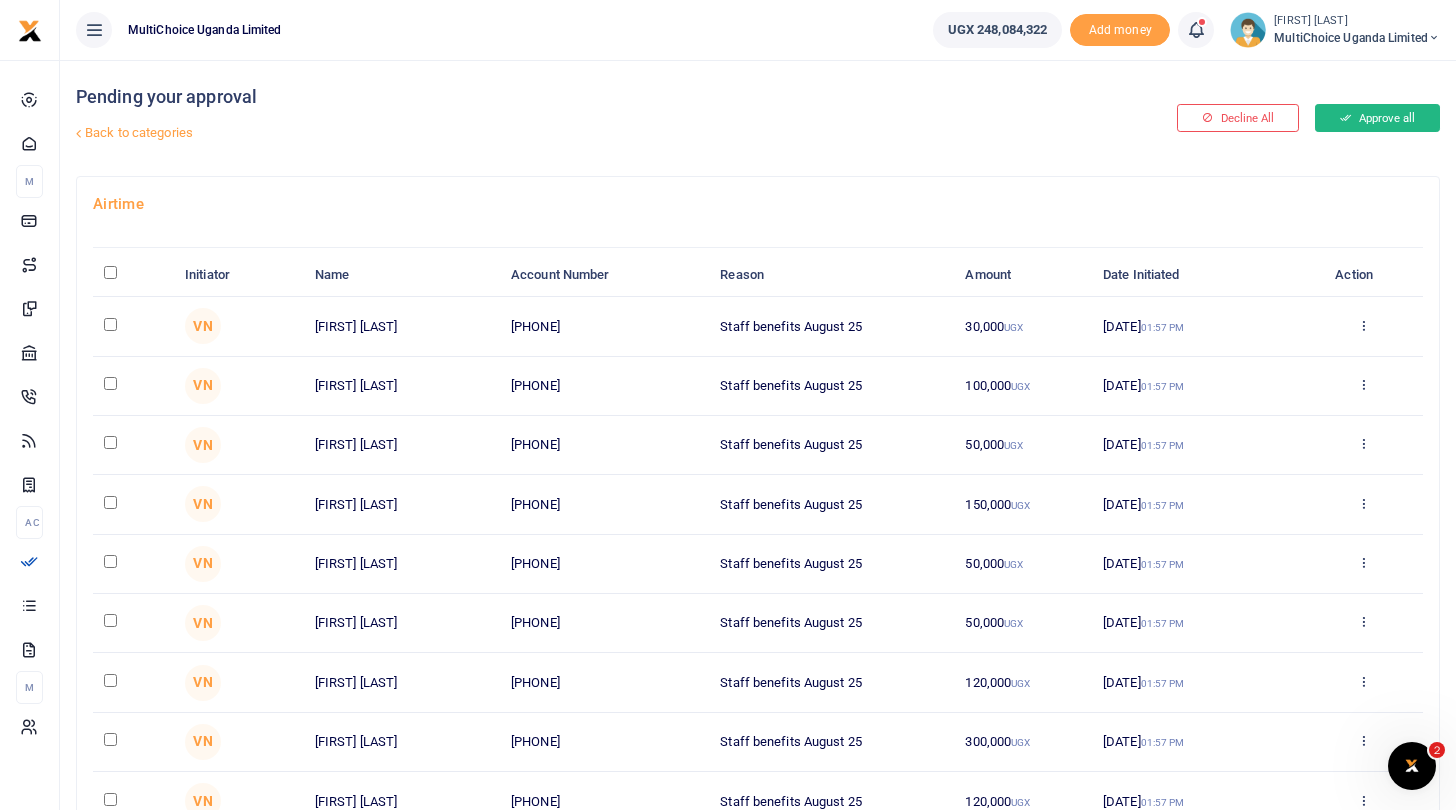 click at bounding box center (1345, 118) 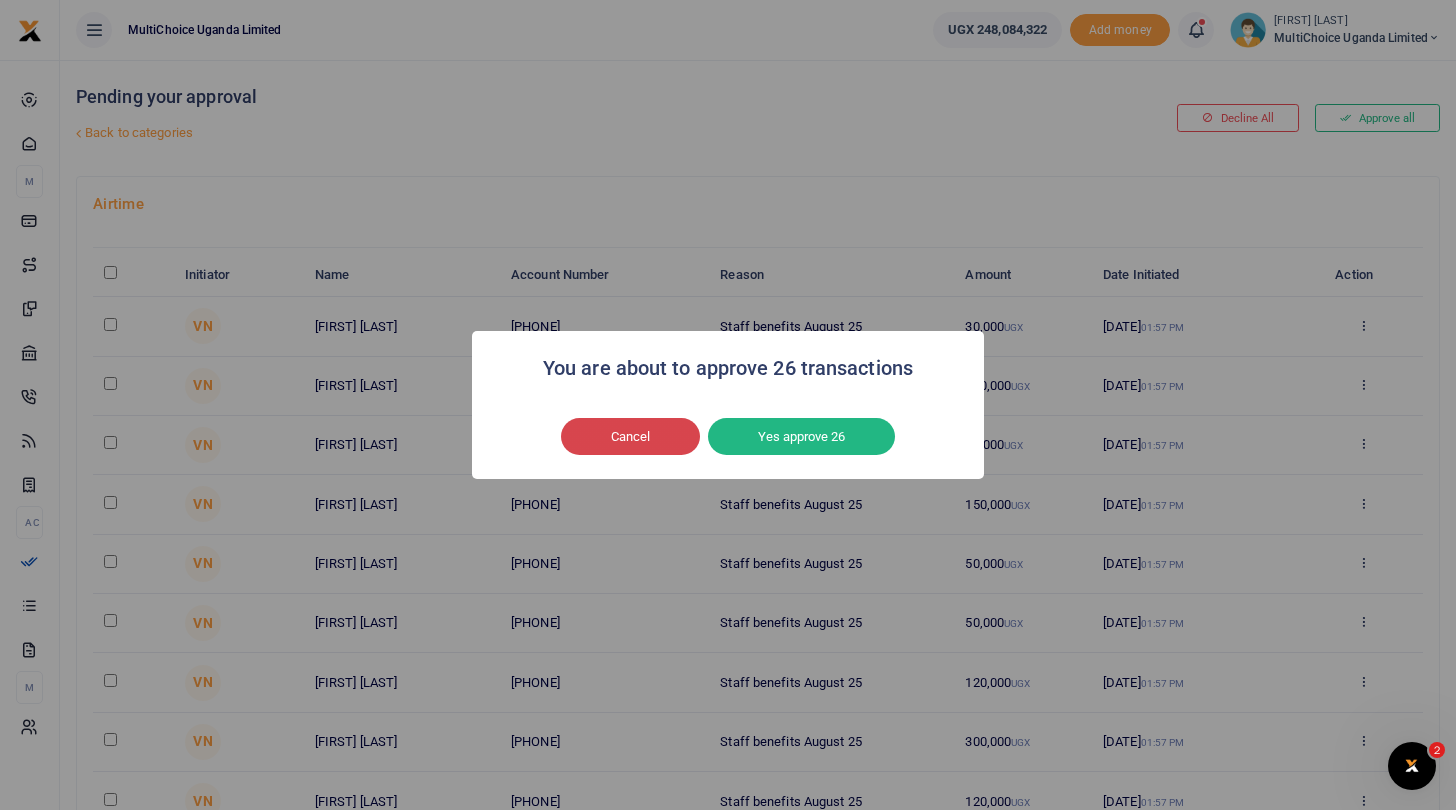 click on "Cancel" at bounding box center (630, 437) 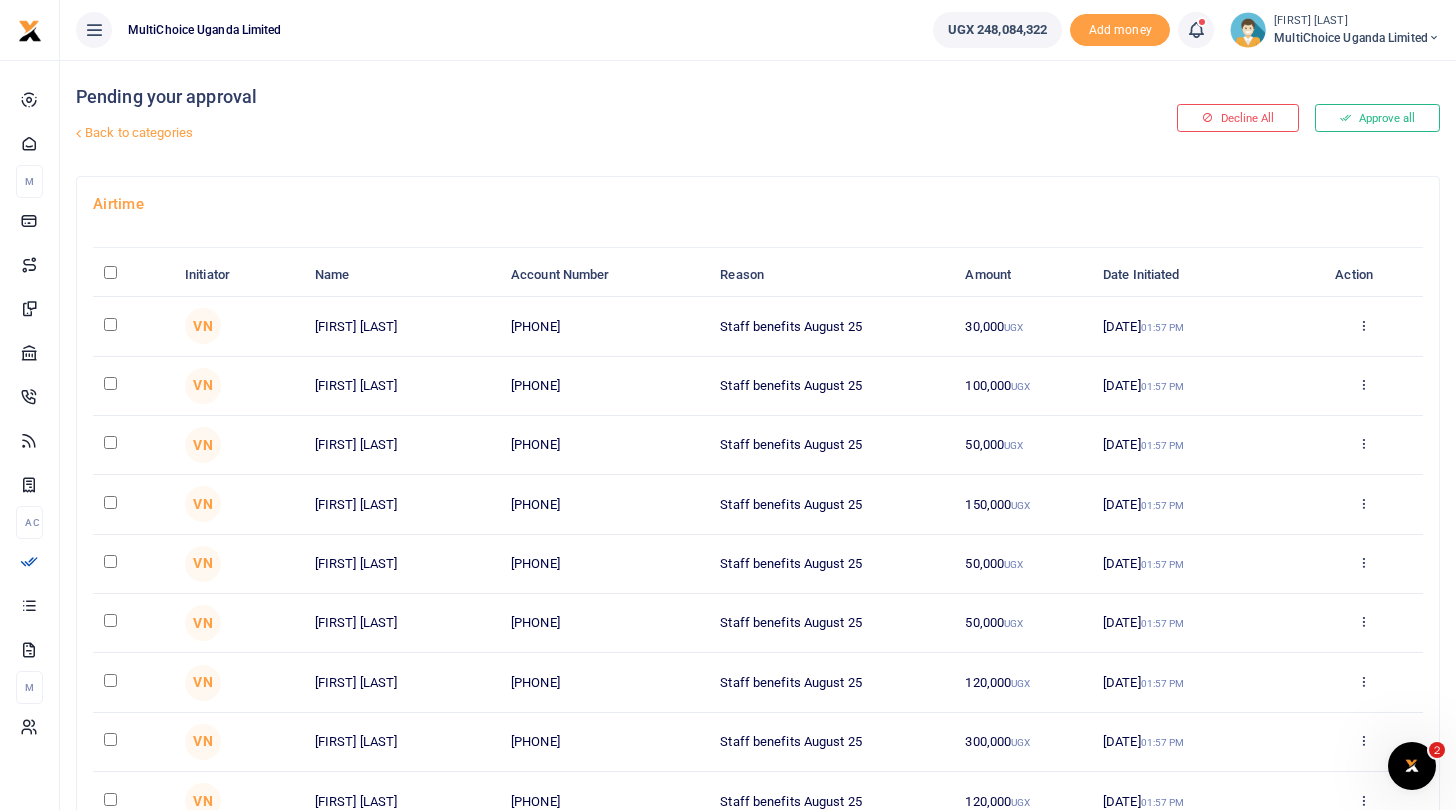 click on "Back to categories" at bounding box center (525, 133) 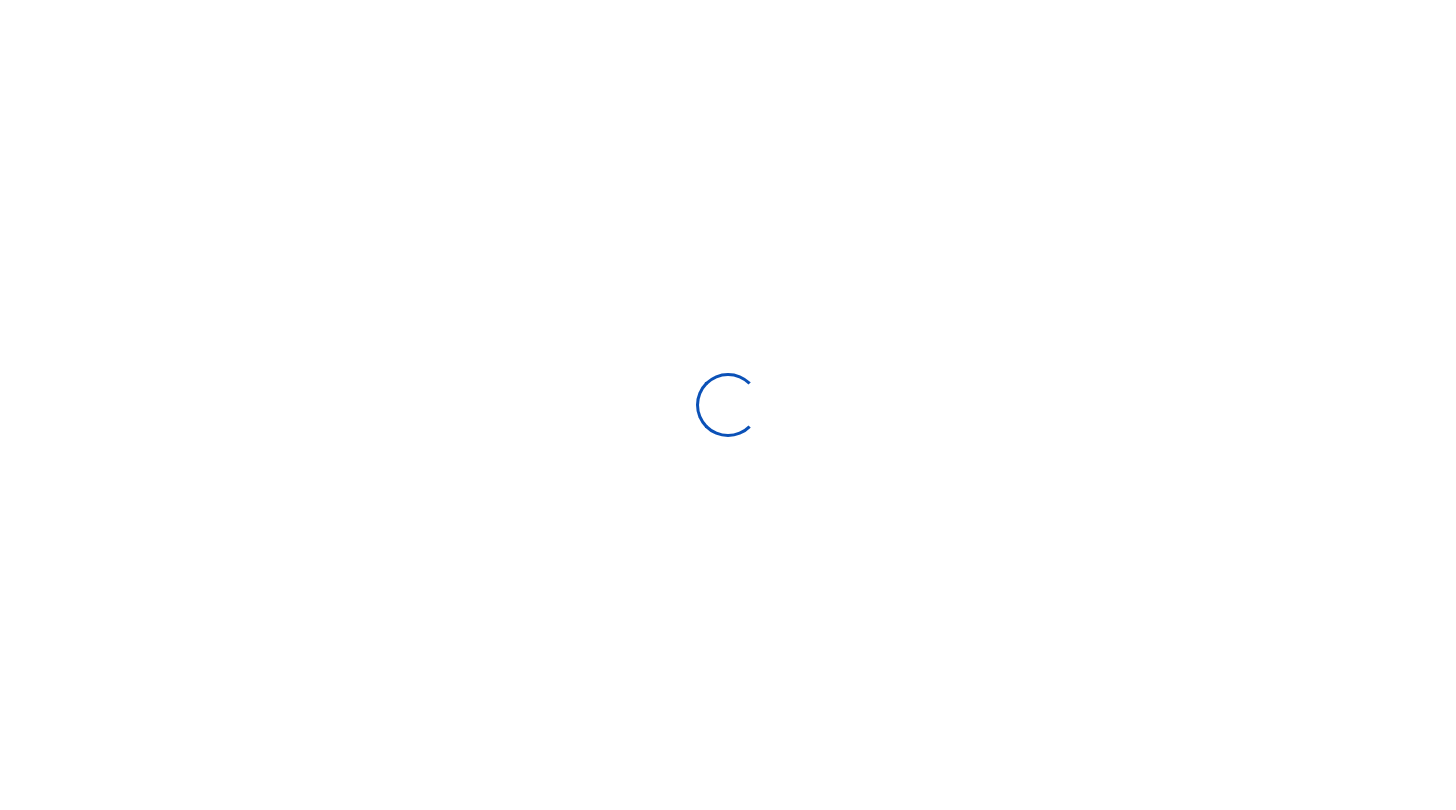 scroll, scrollTop: 0, scrollLeft: 0, axis: both 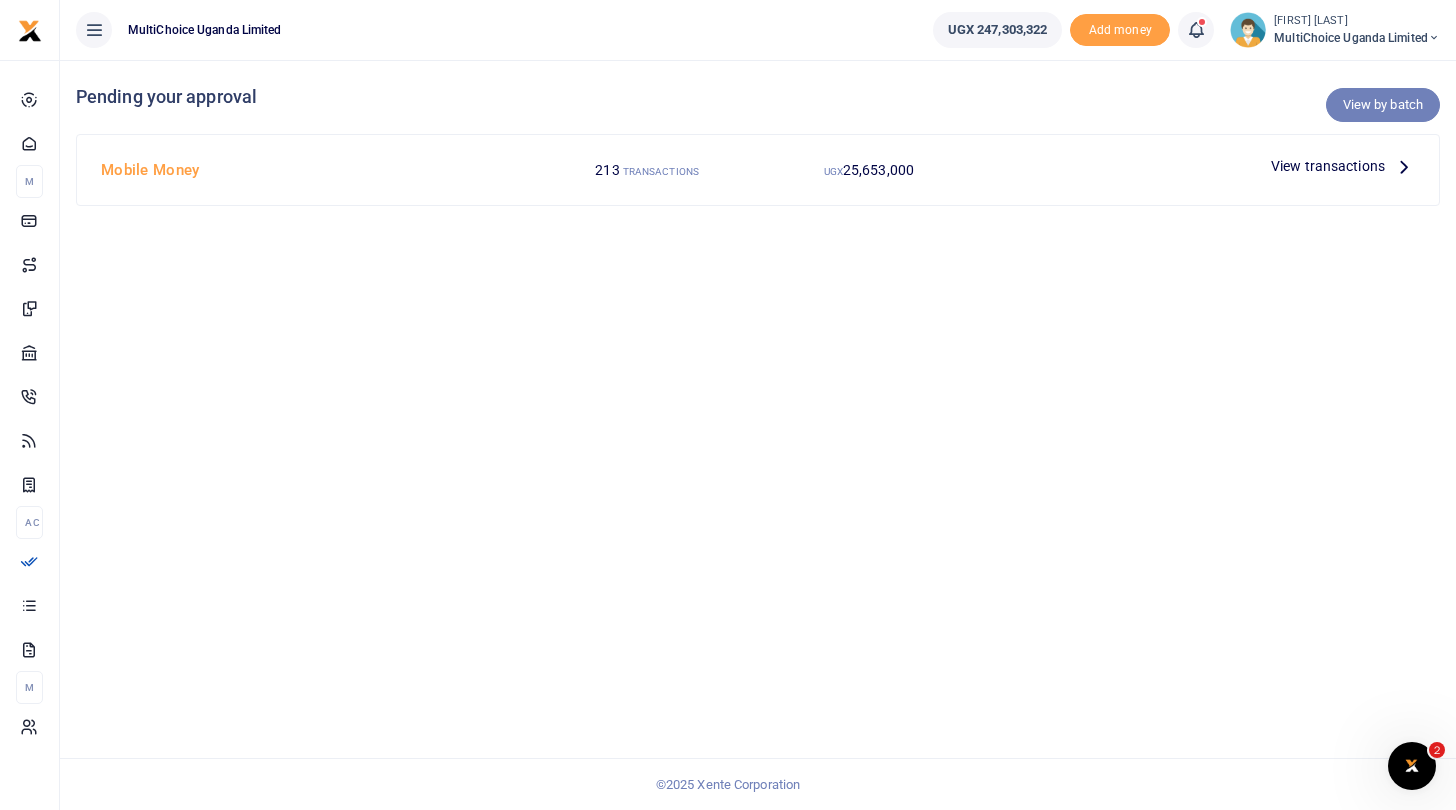 click on "View by batch" at bounding box center [1383, 105] 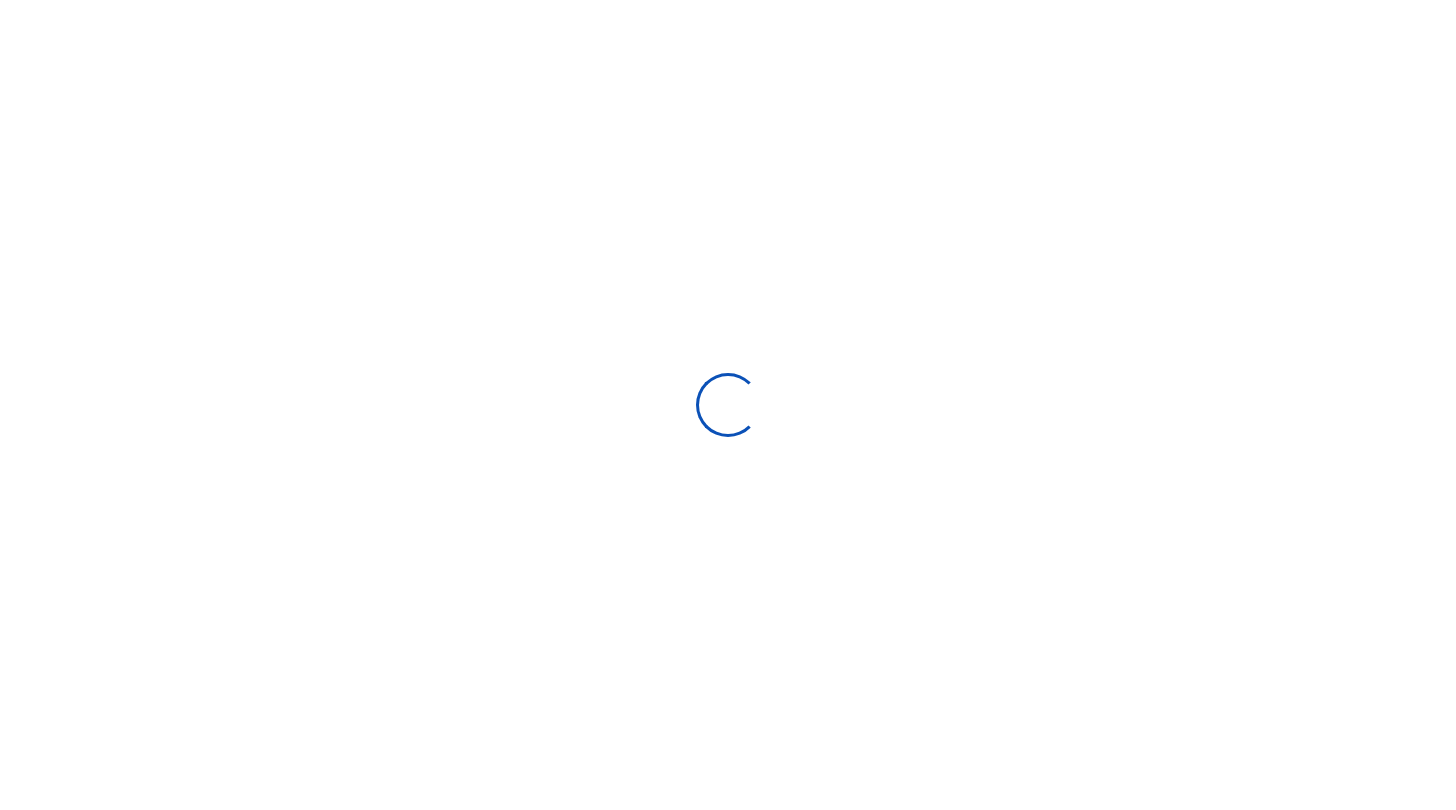 scroll, scrollTop: 0, scrollLeft: 0, axis: both 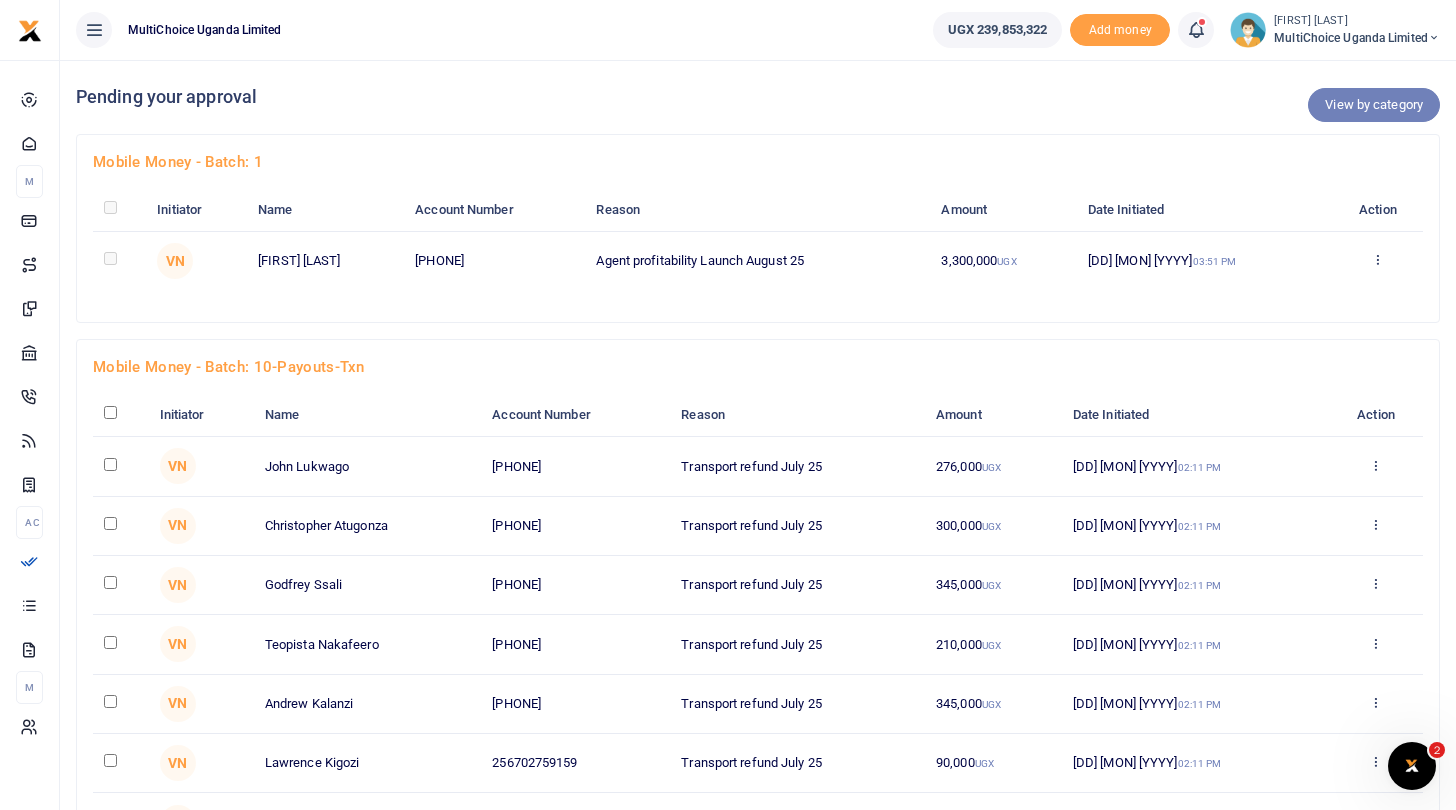 click on "View by category" at bounding box center [1374, 105] 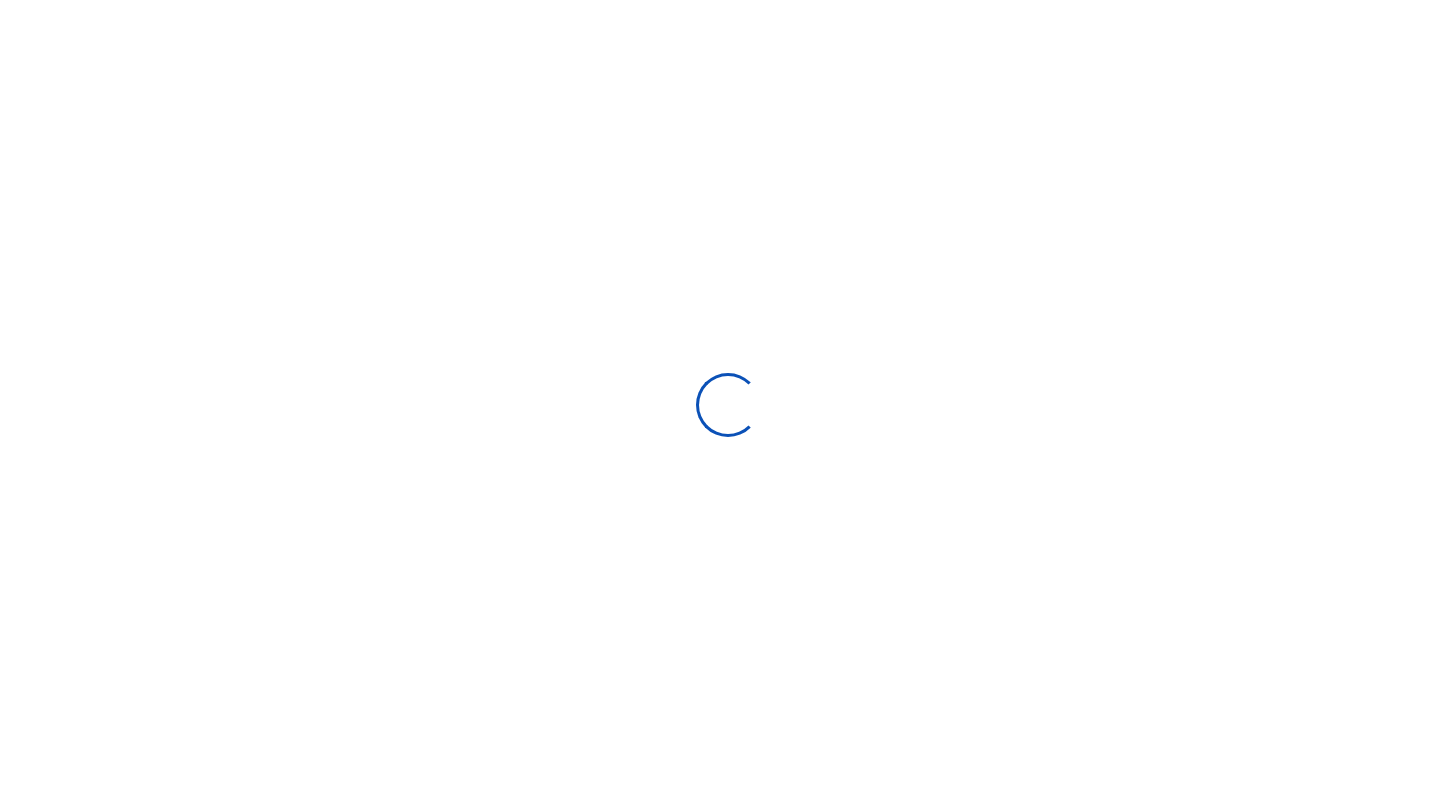 scroll, scrollTop: 0, scrollLeft: 0, axis: both 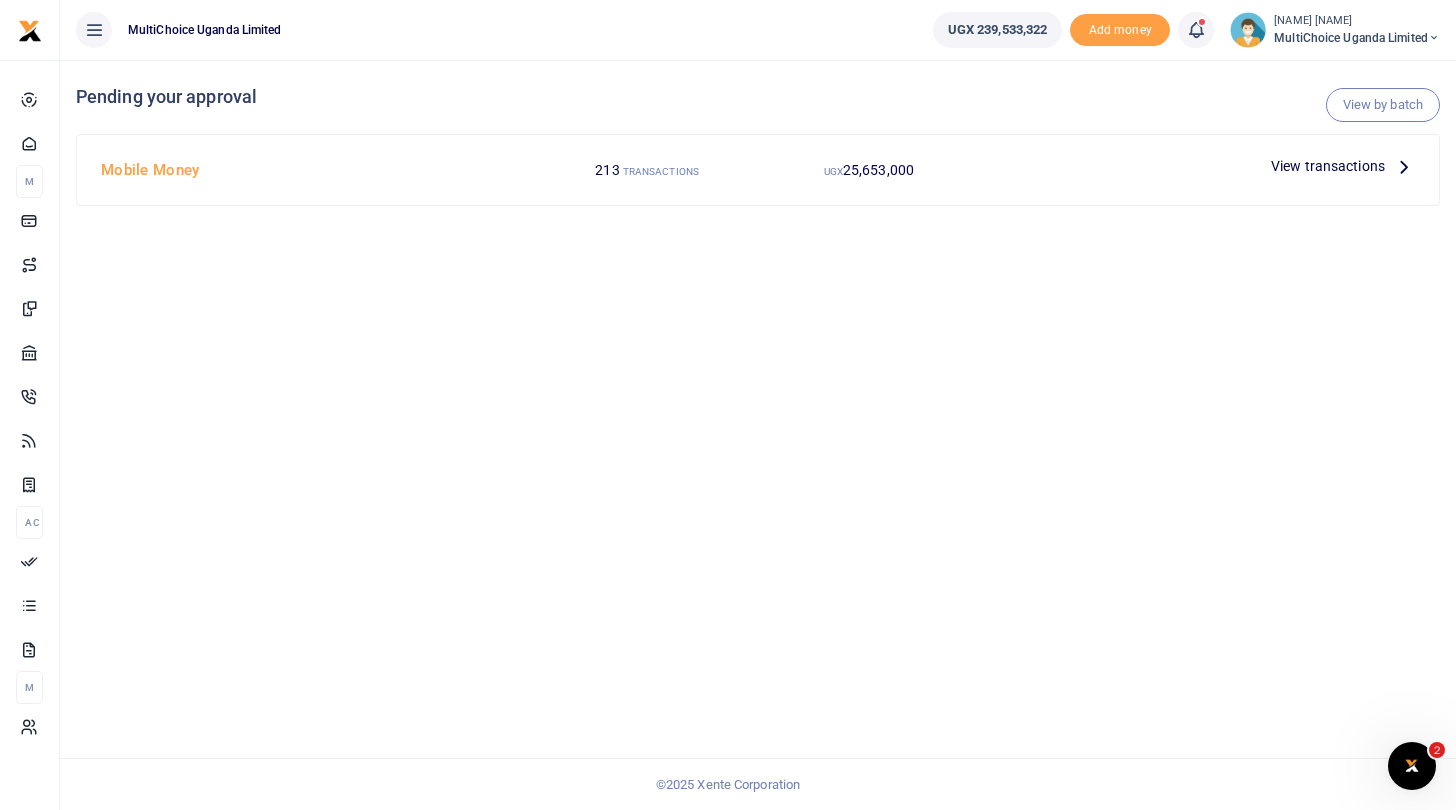 click on "View transactions" at bounding box center (1328, 166) 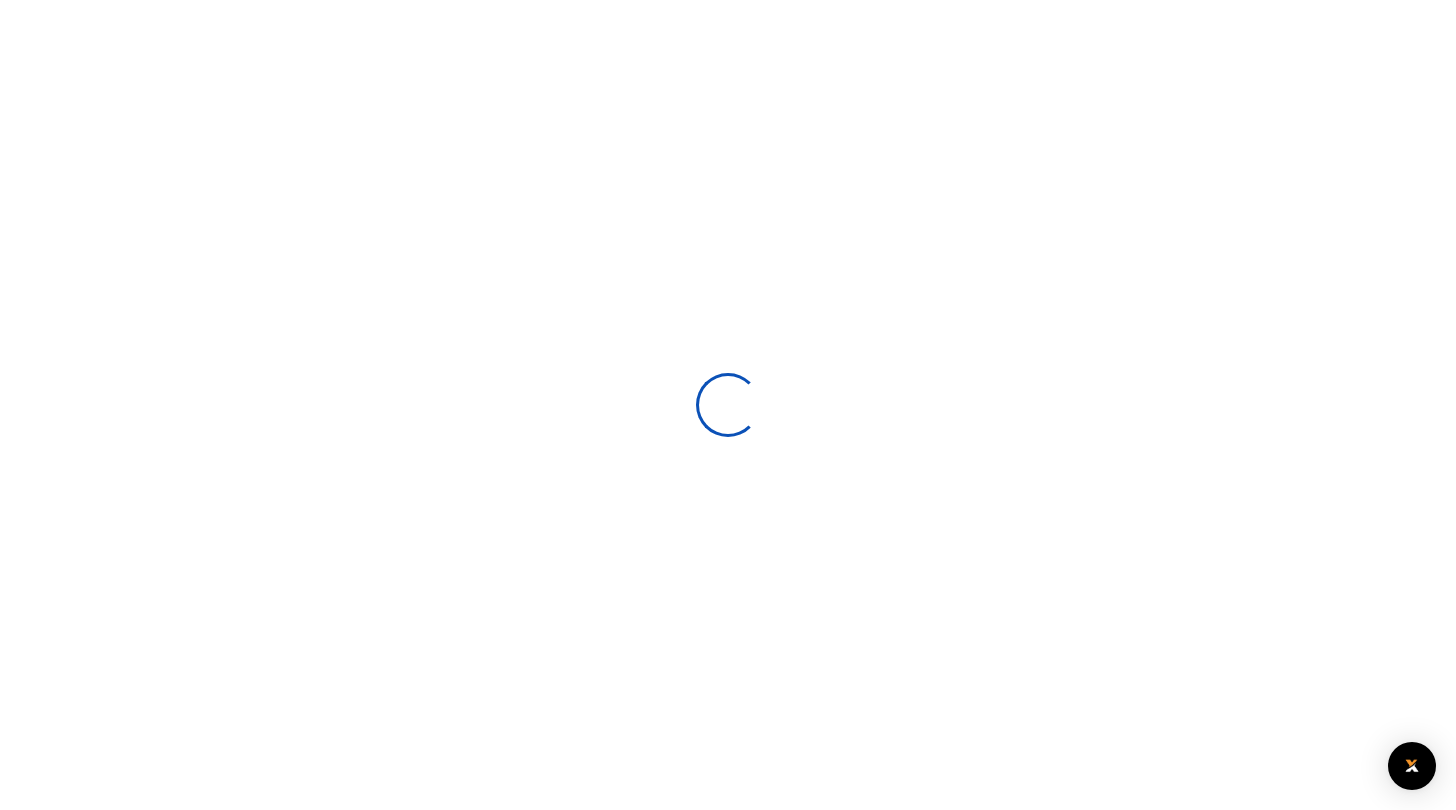 scroll, scrollTop: 0, scrollLeft: 0, axis: both 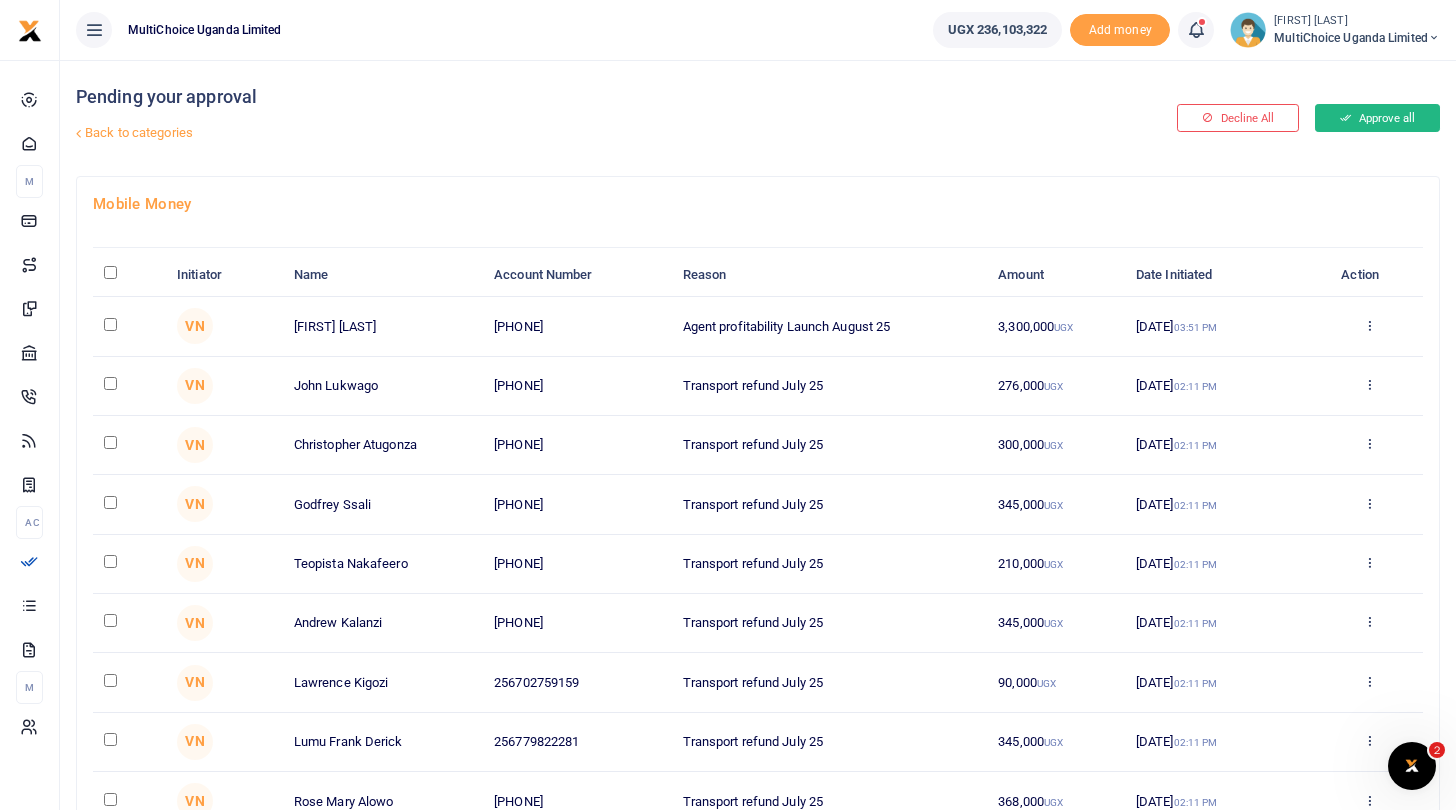 click on "Approve all" at bounding box center [1377, 118] 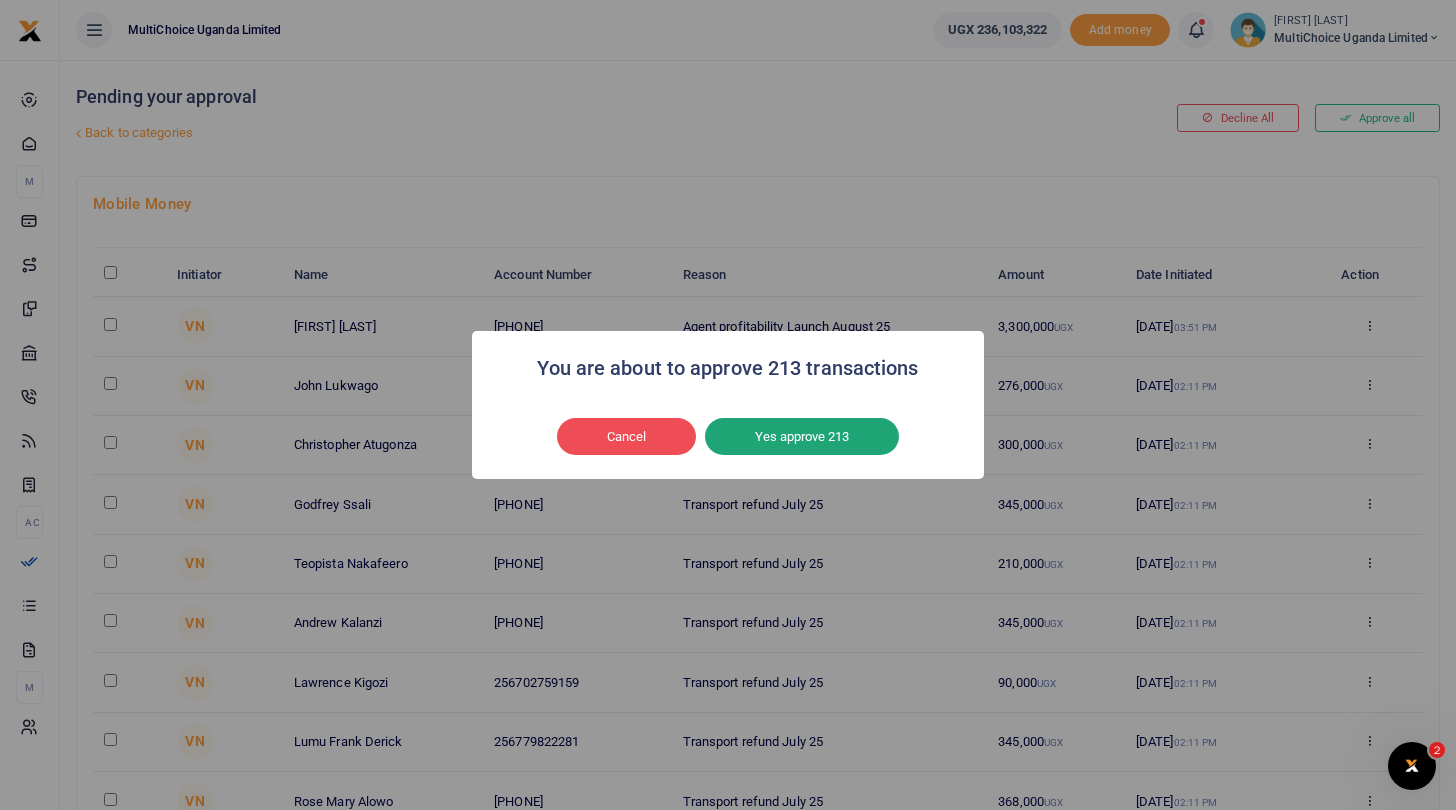 click on "Yes approve 213" at bounding box center (802, 437) 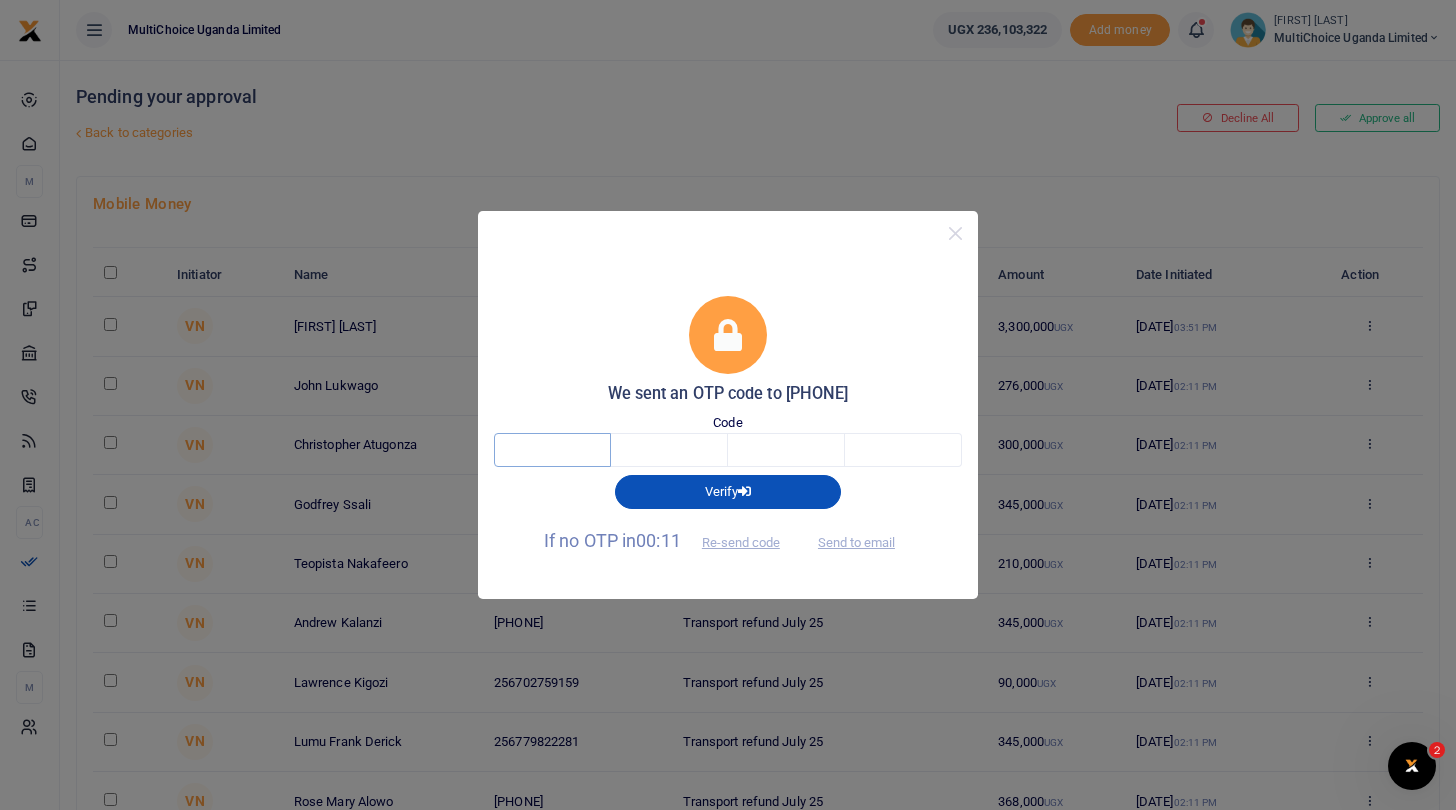 click at bounding box center (552, 450) 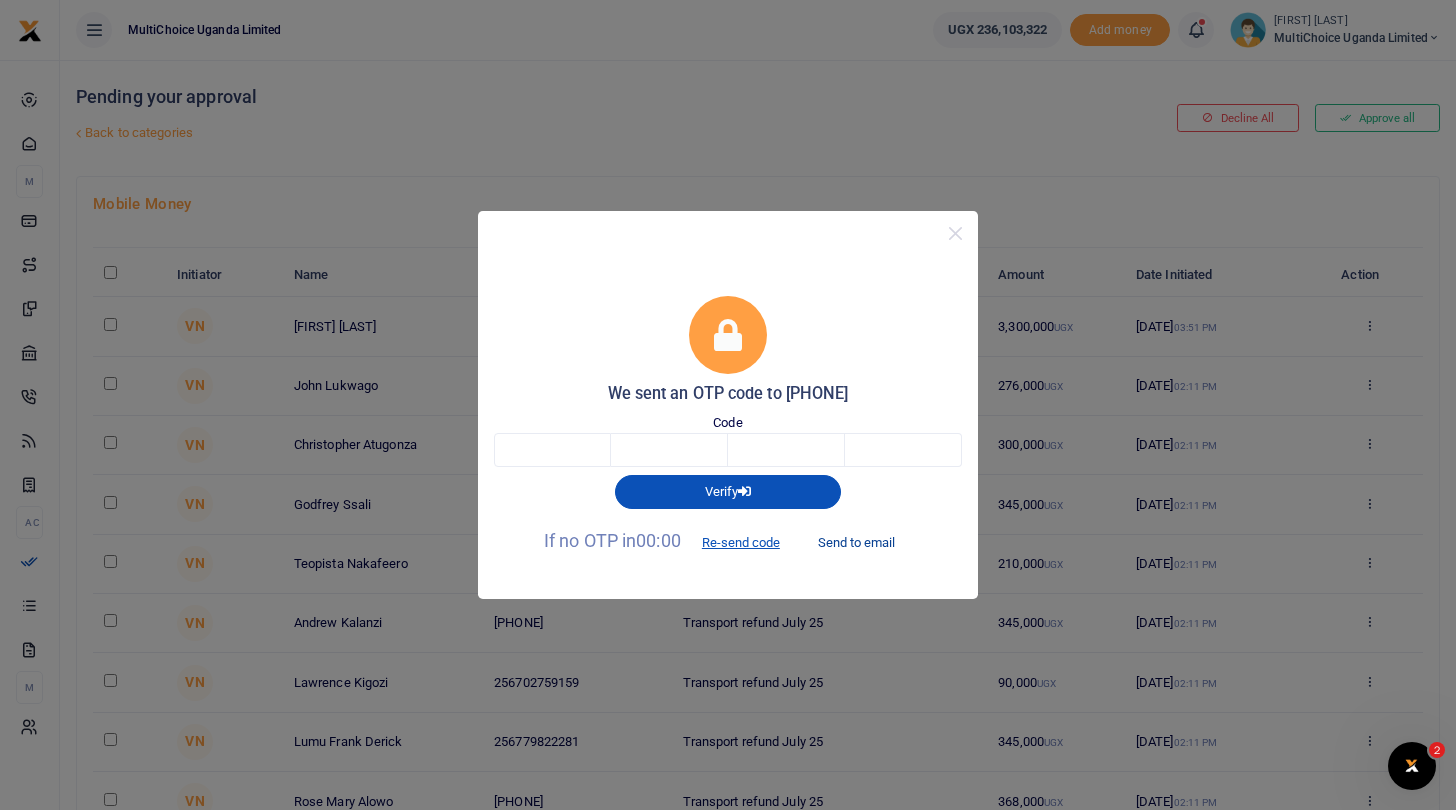 click on "Send to email" at bounding box center [856, 542] 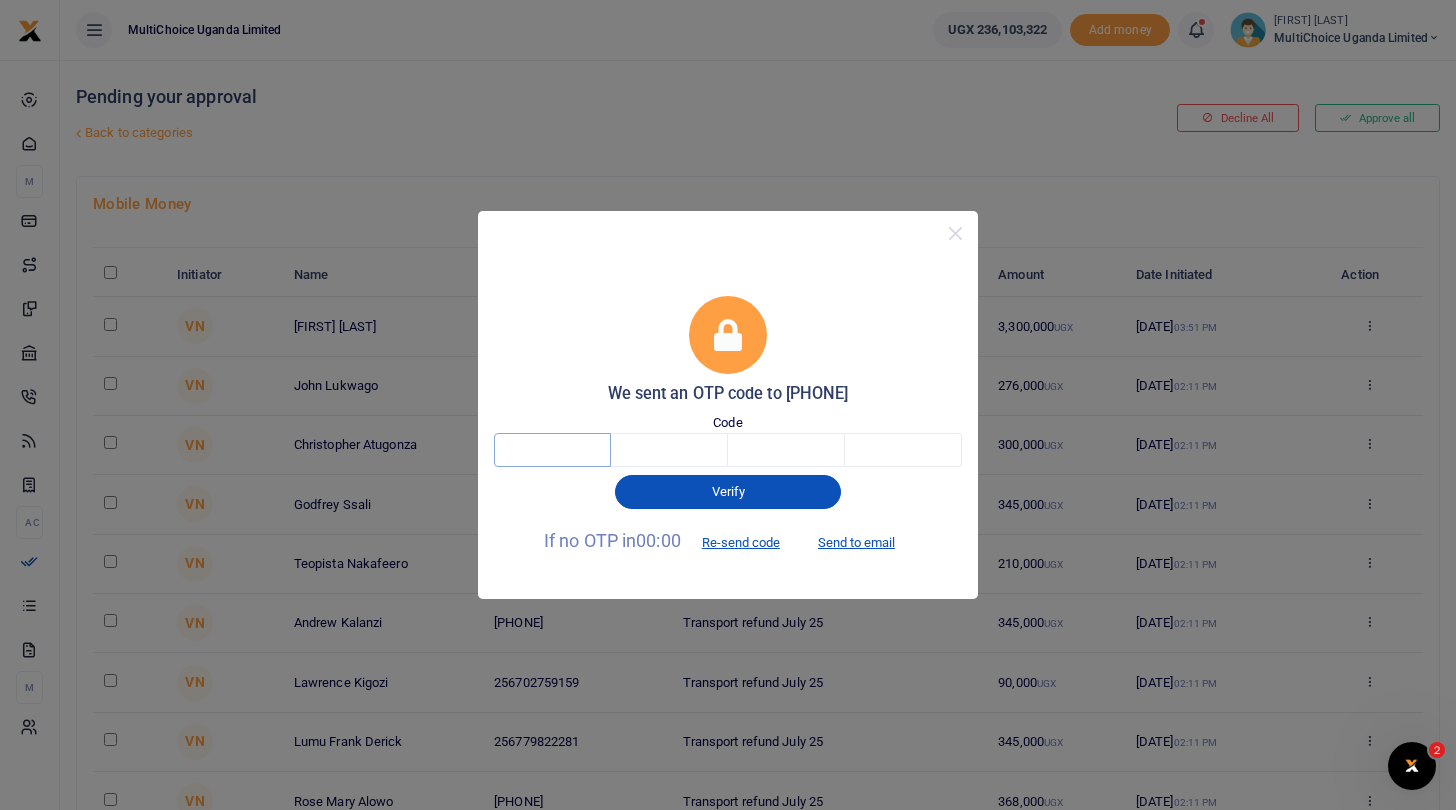 click at bounding box center (552, 450) 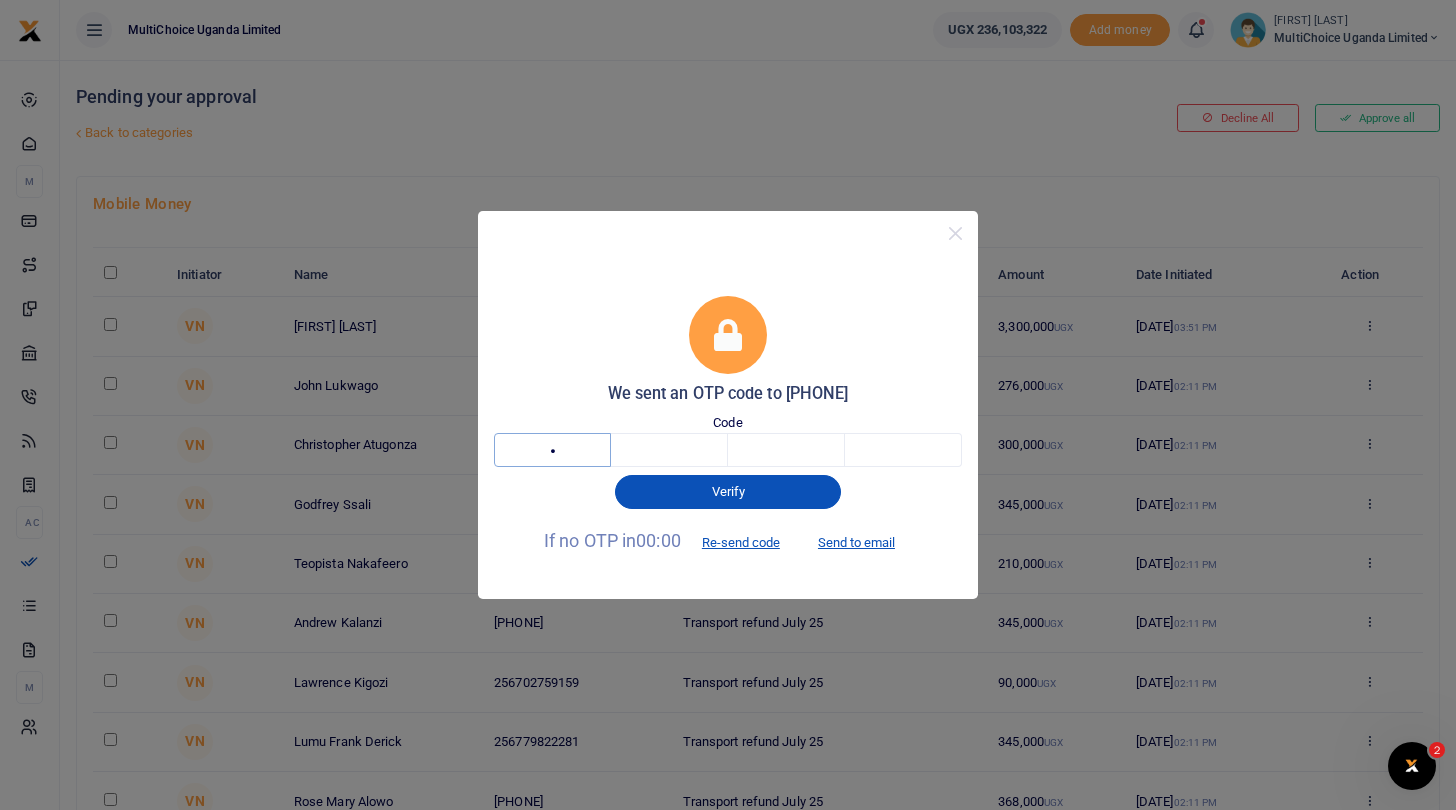 type on "1" 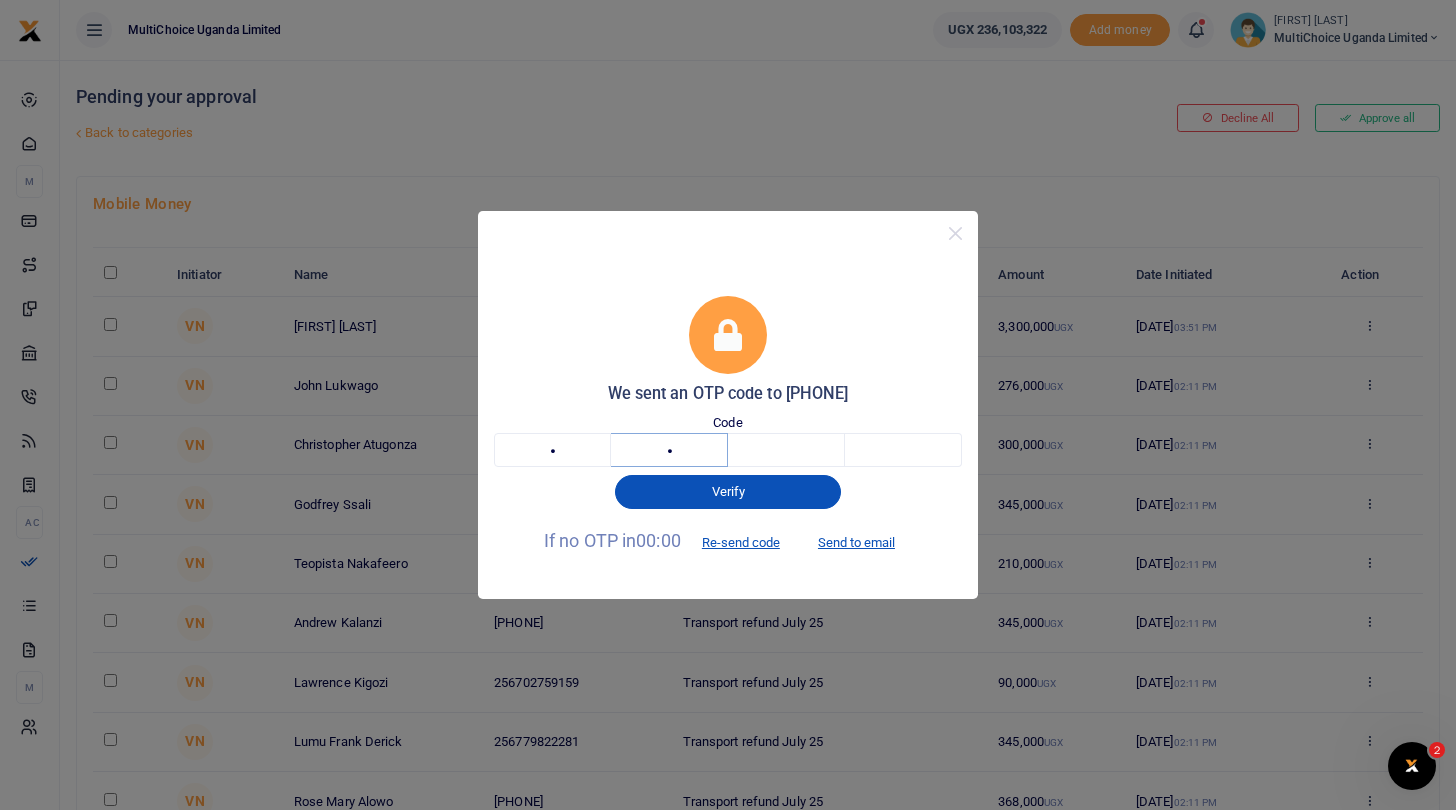 type on "4" 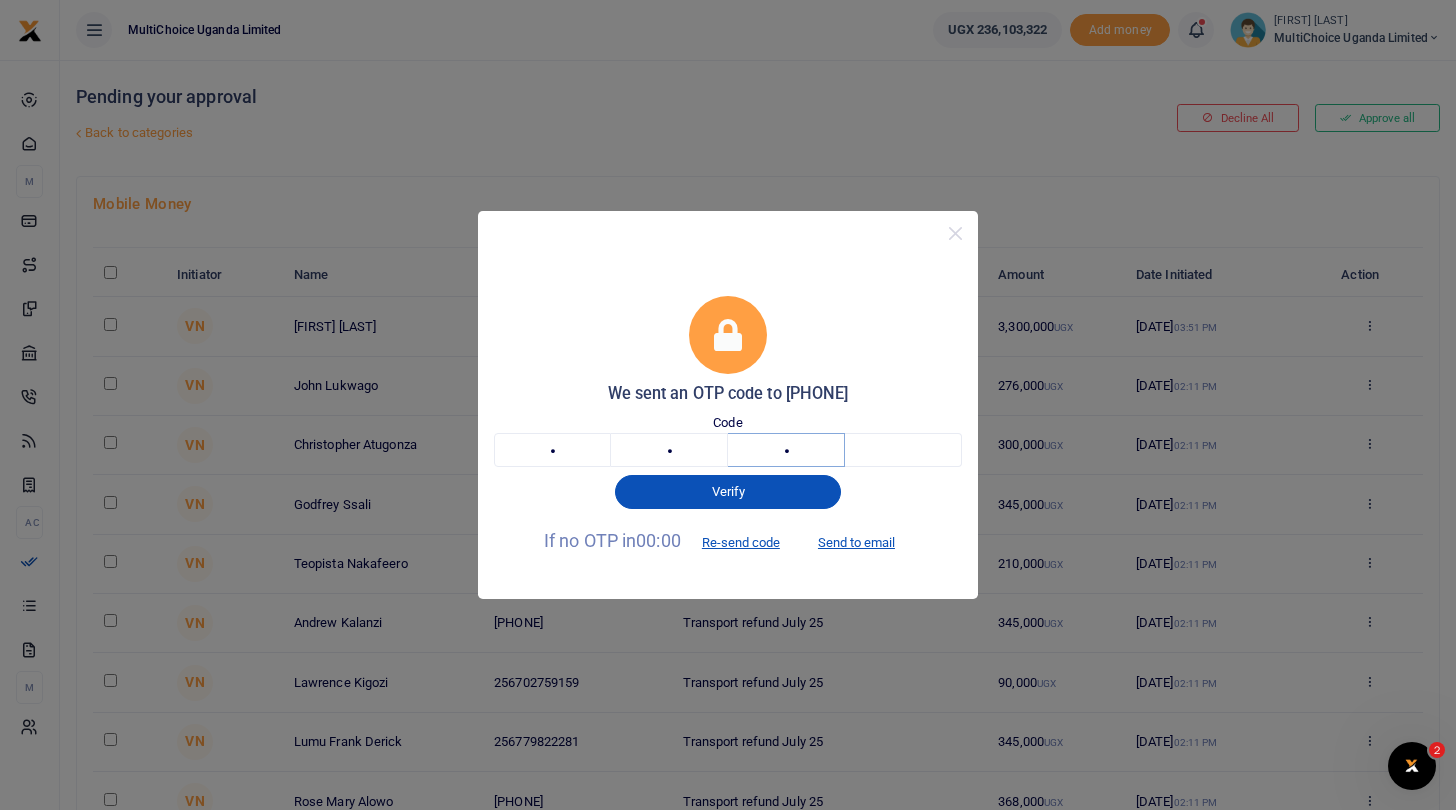 type on "8" 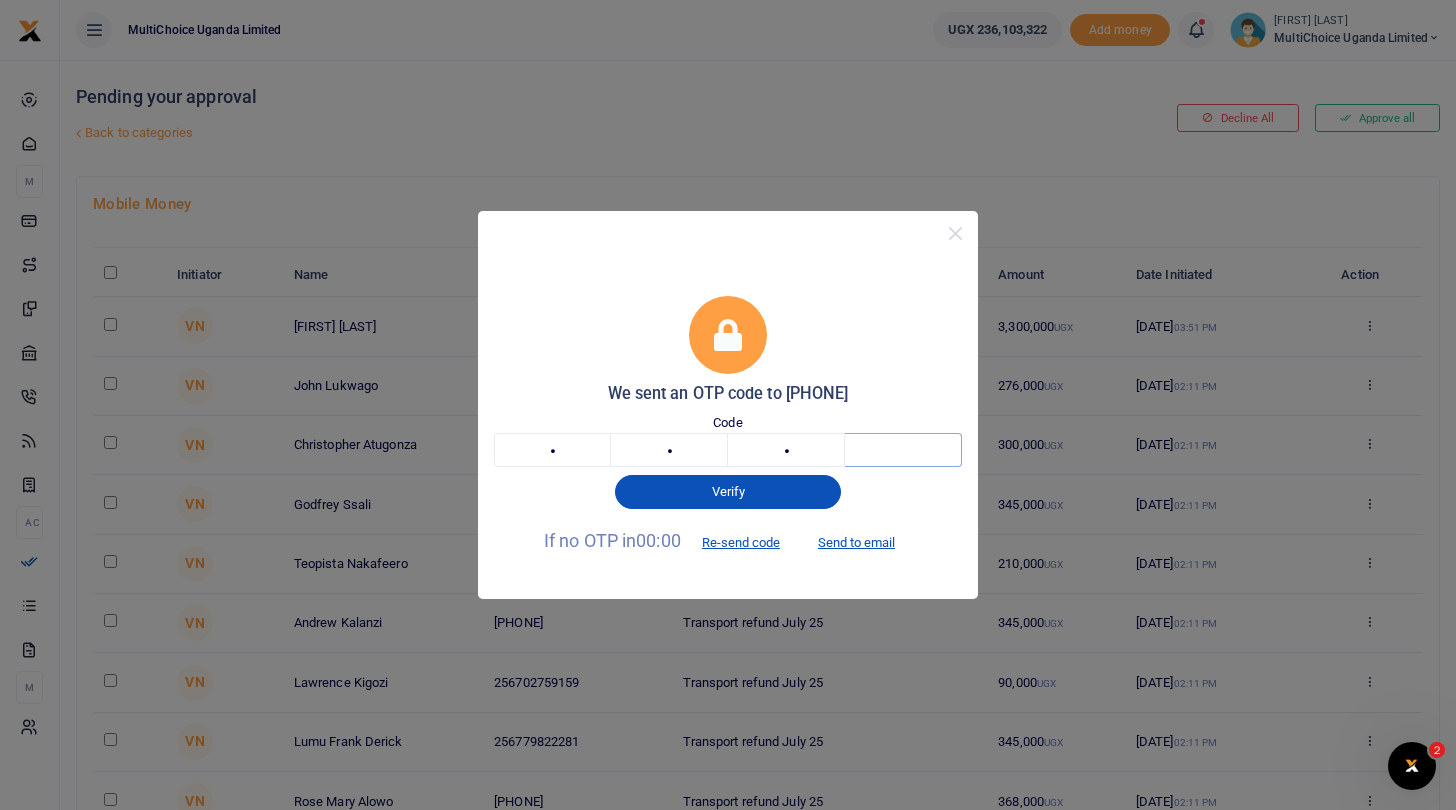 type on "8" 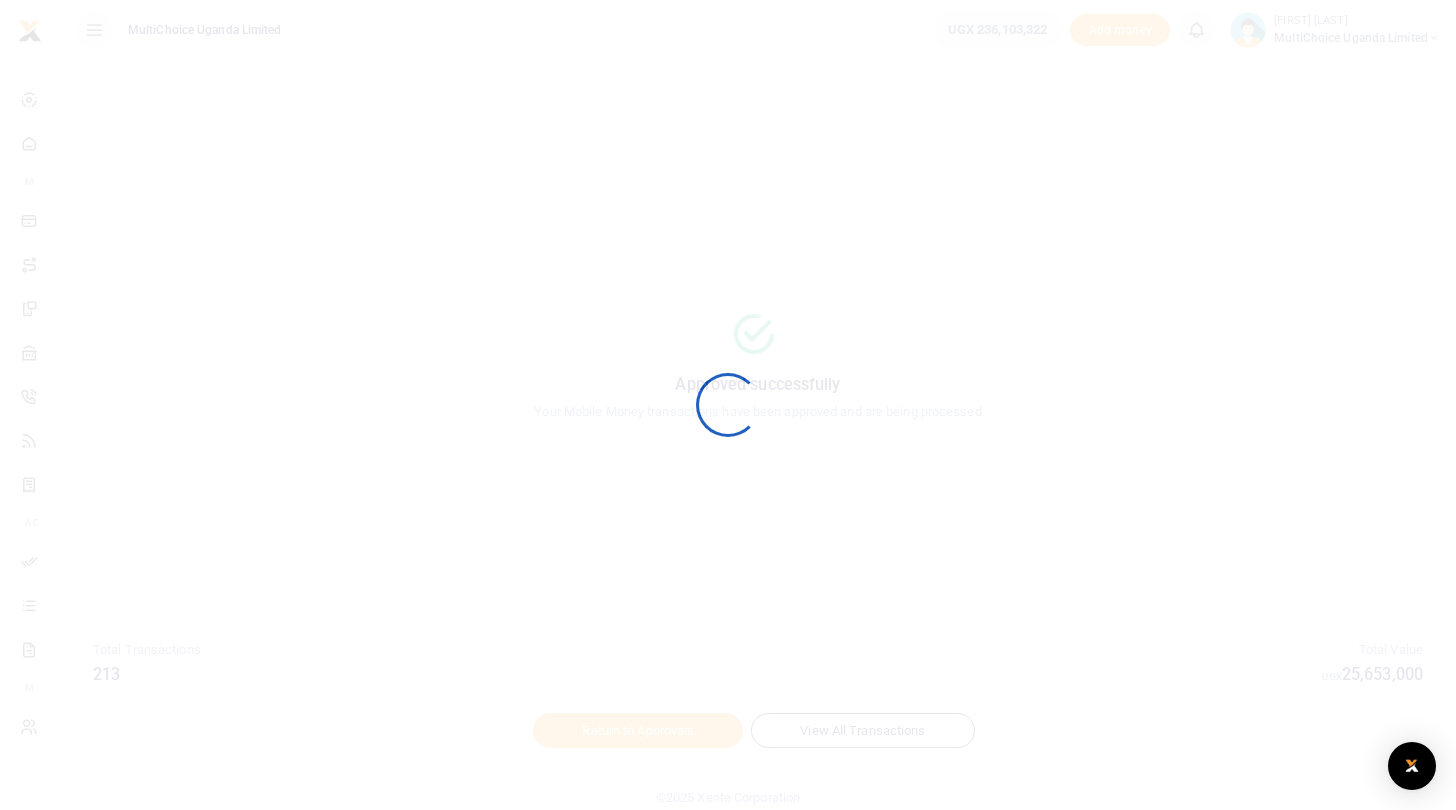scroll, scrollTop: 0, scrollLeft: 0, axis: both 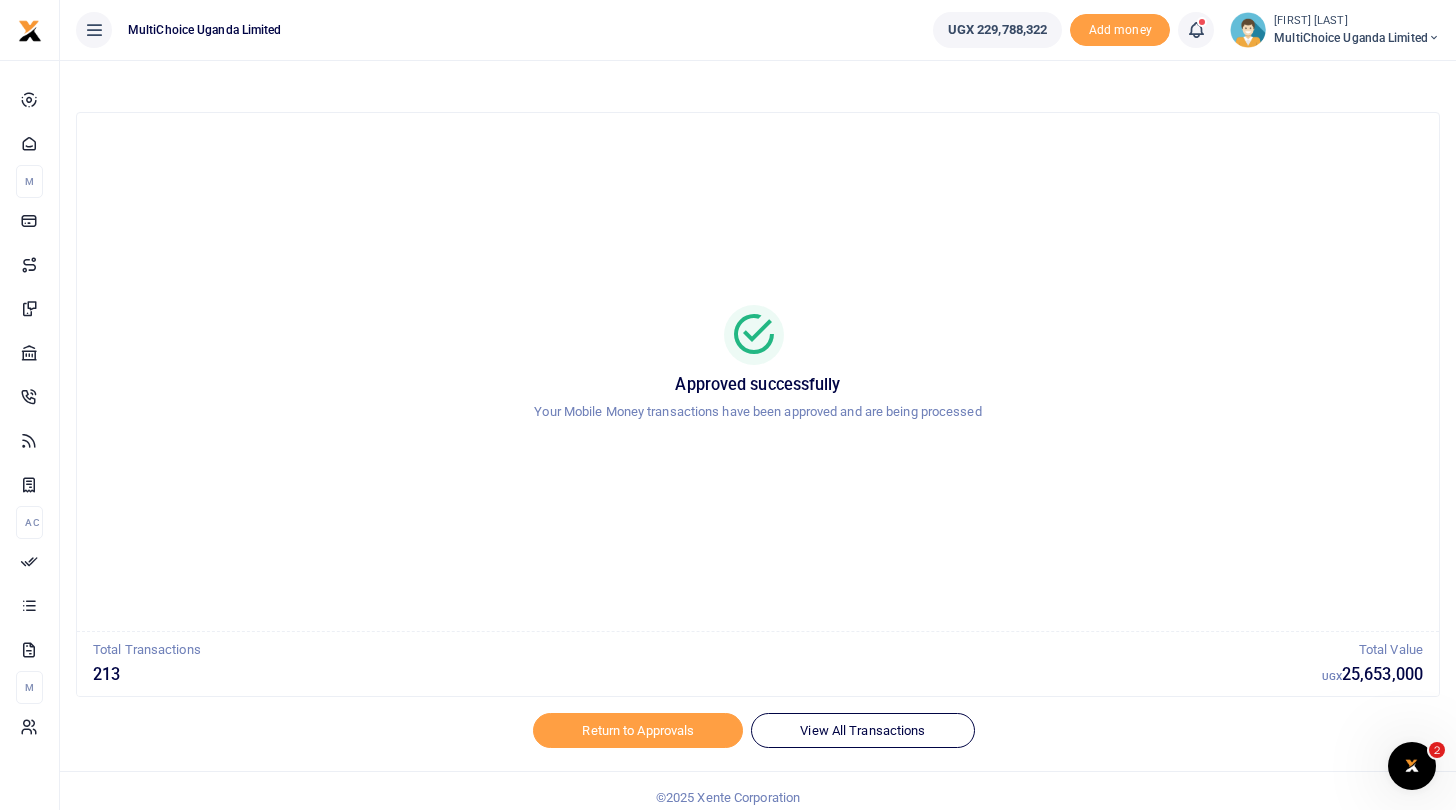 click on "[FIRST] [LAST]" at bounding box center (1357, 21) 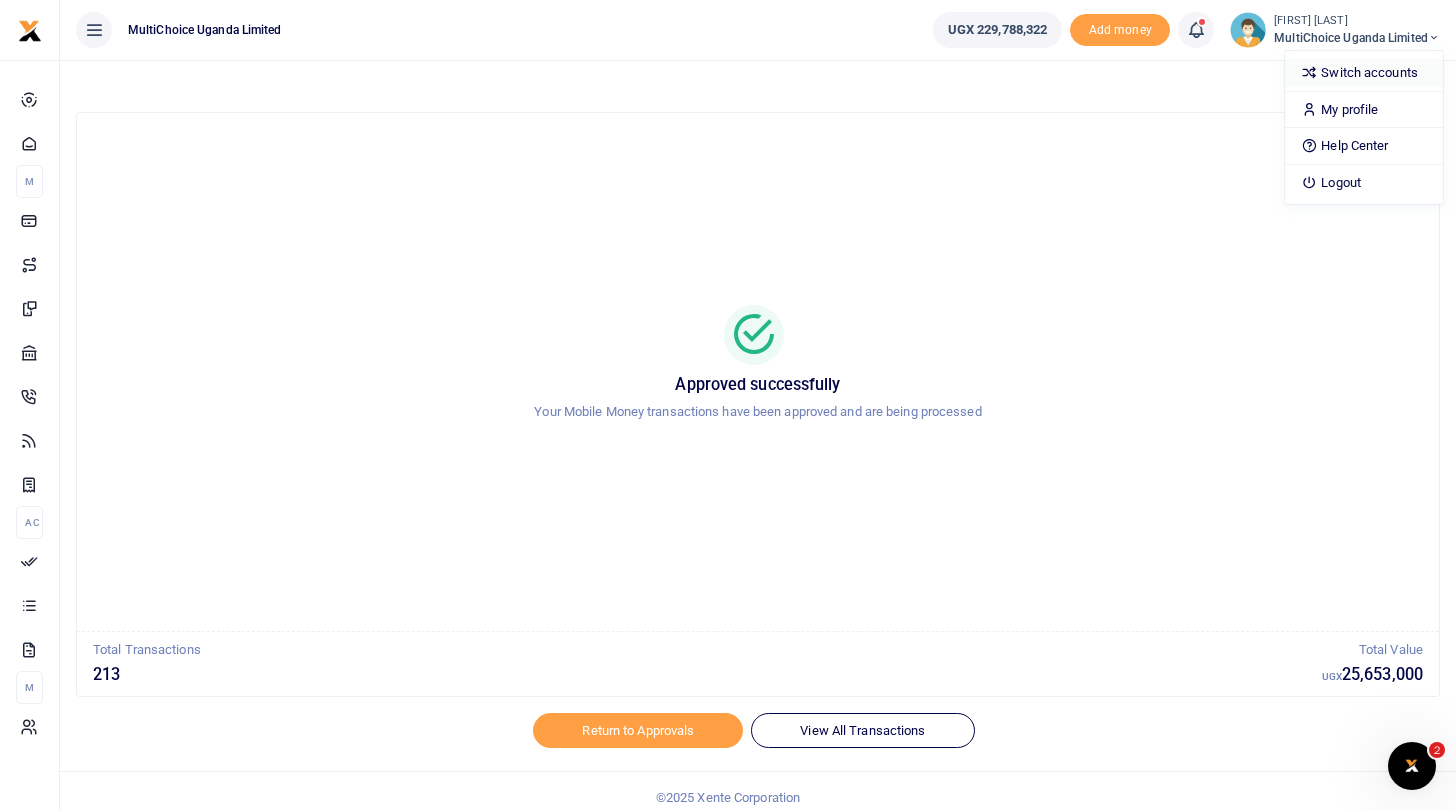 click on "Switch accounts" at bounding box center [1364, 73] 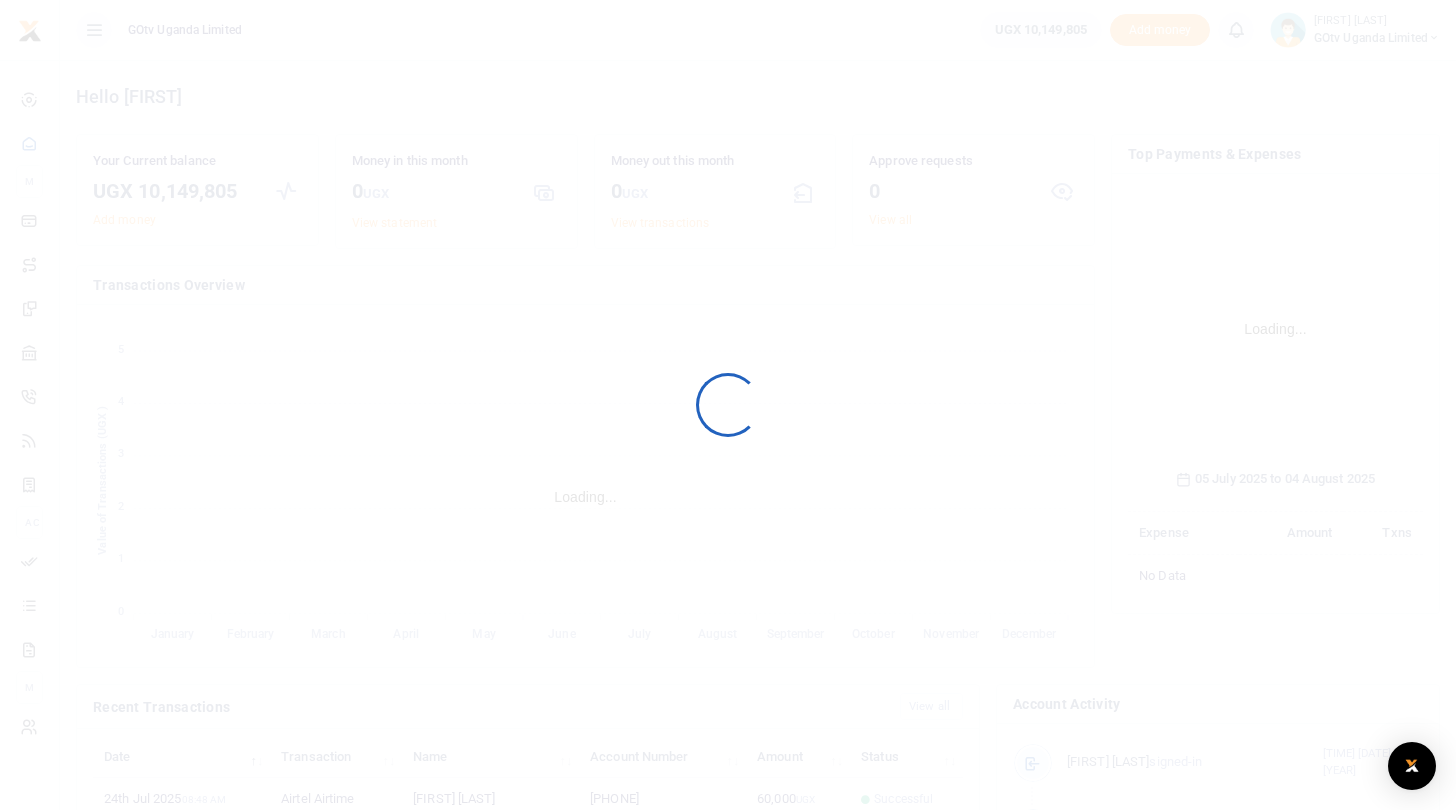 scroll, scrollTop: 0, scrollLeft: 0, axis: both 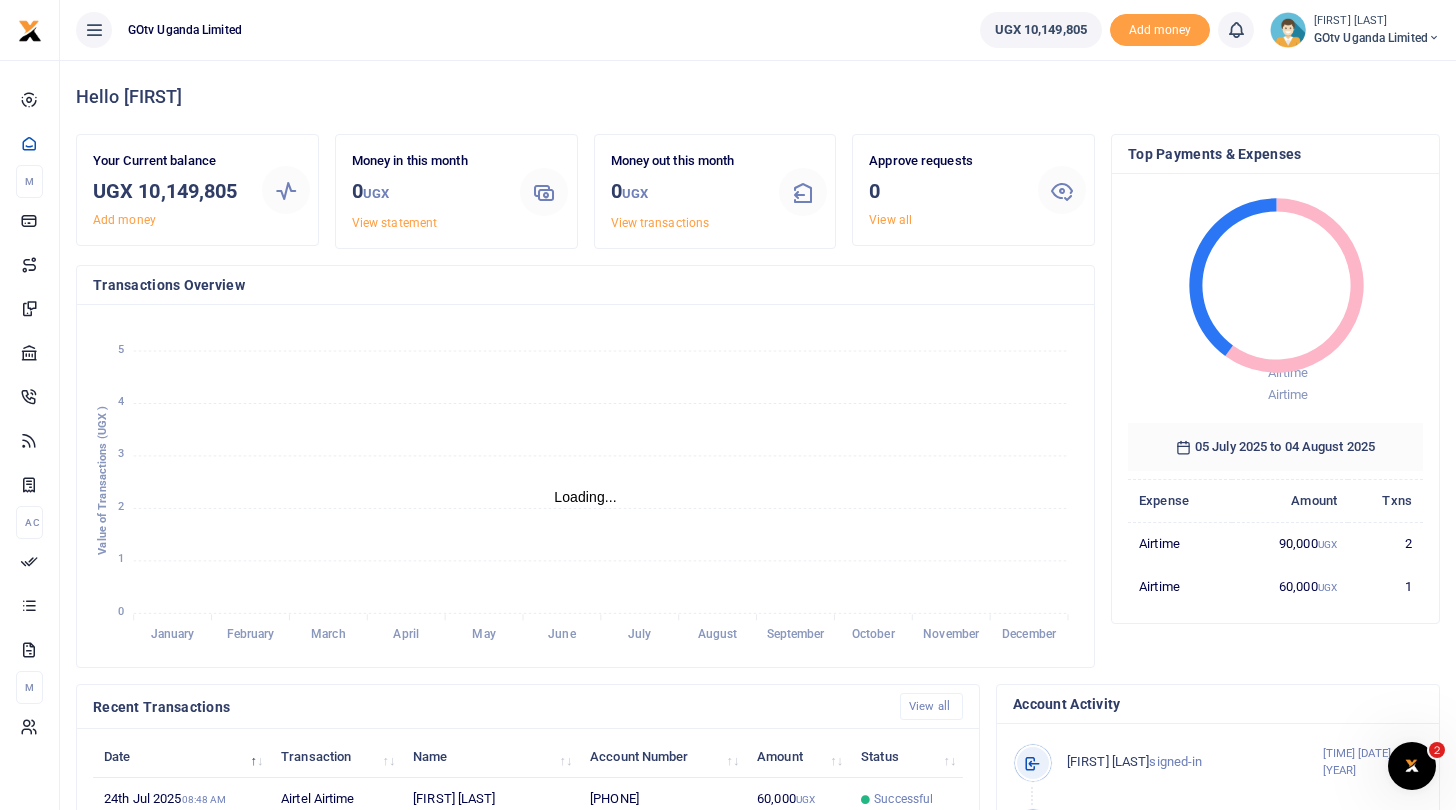 click on "GOtv Uganda Limited" at bounding box center (1377, 38) 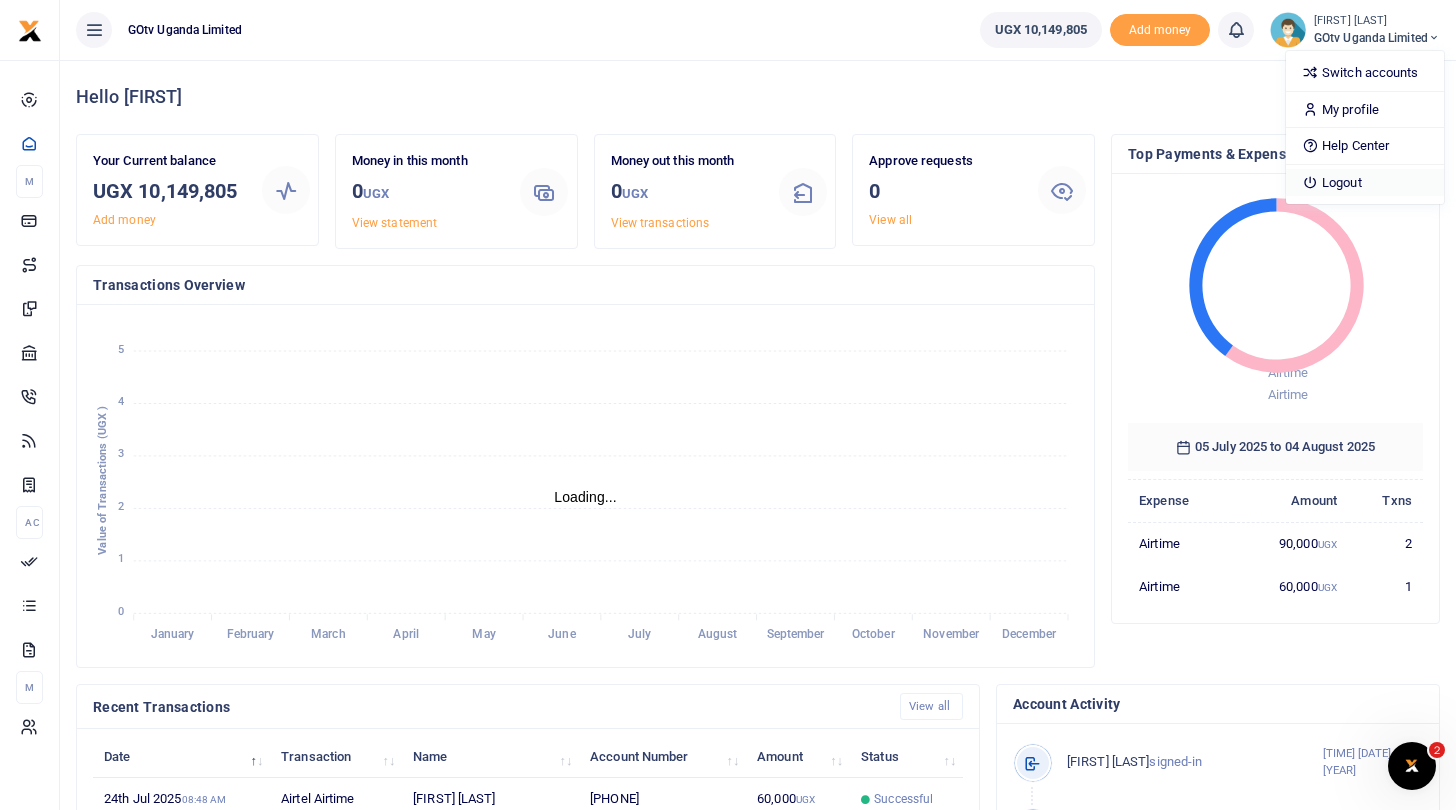 click on "Logout" at bounding box center (1365, 183) 